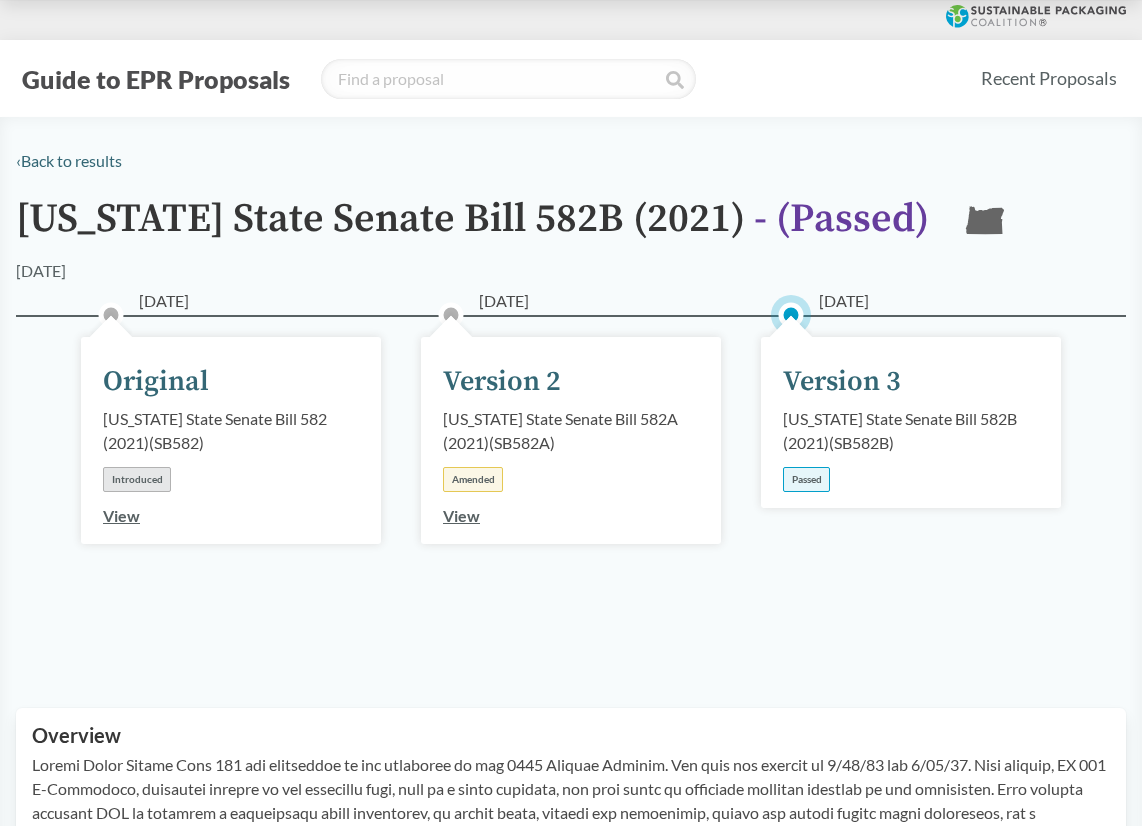 scroll, scrollTop: 0, scrollLeft: 0, axis: both 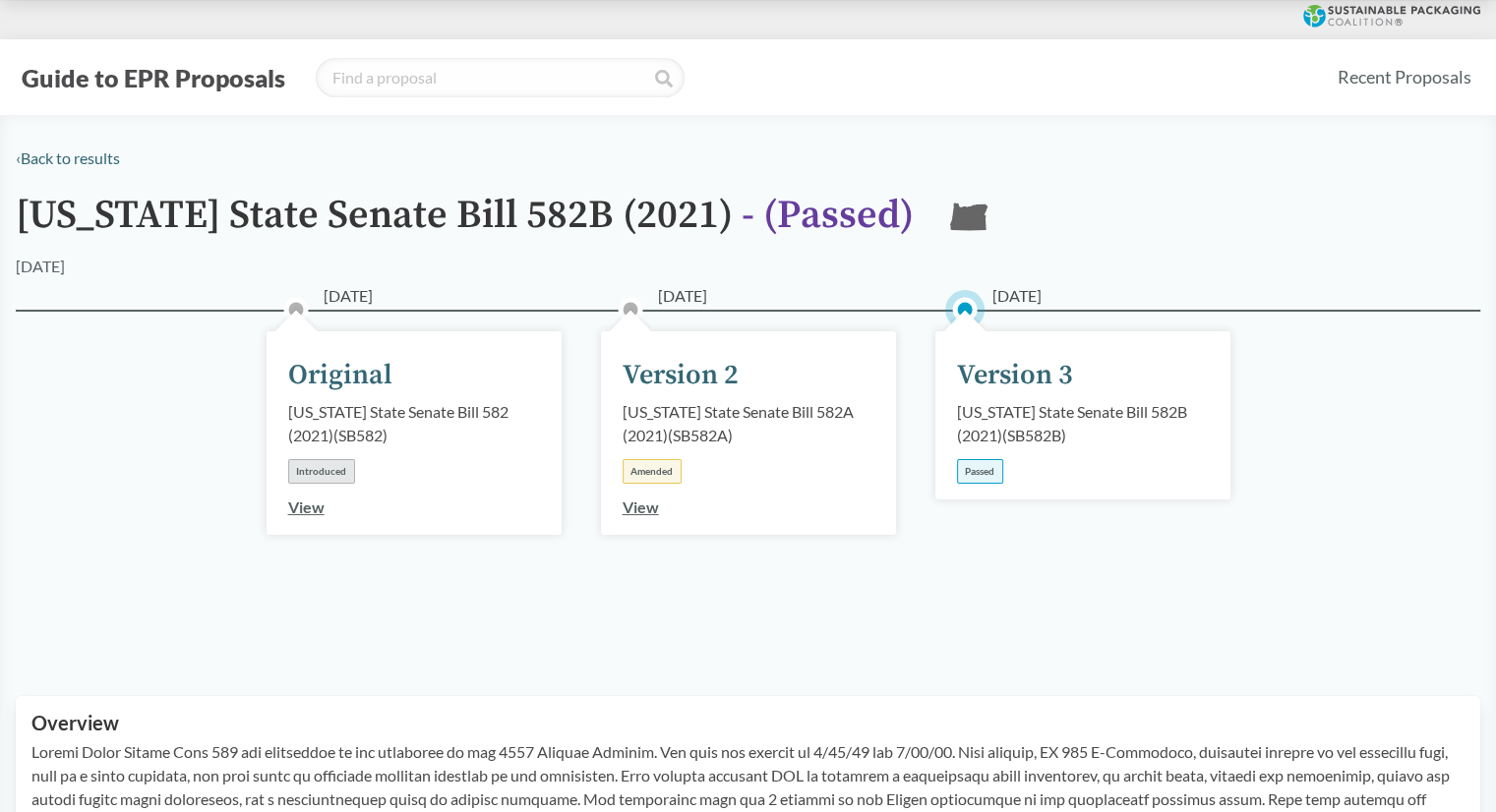 click on "Guide to EPR Proposals" at bounding box center [153, 78] 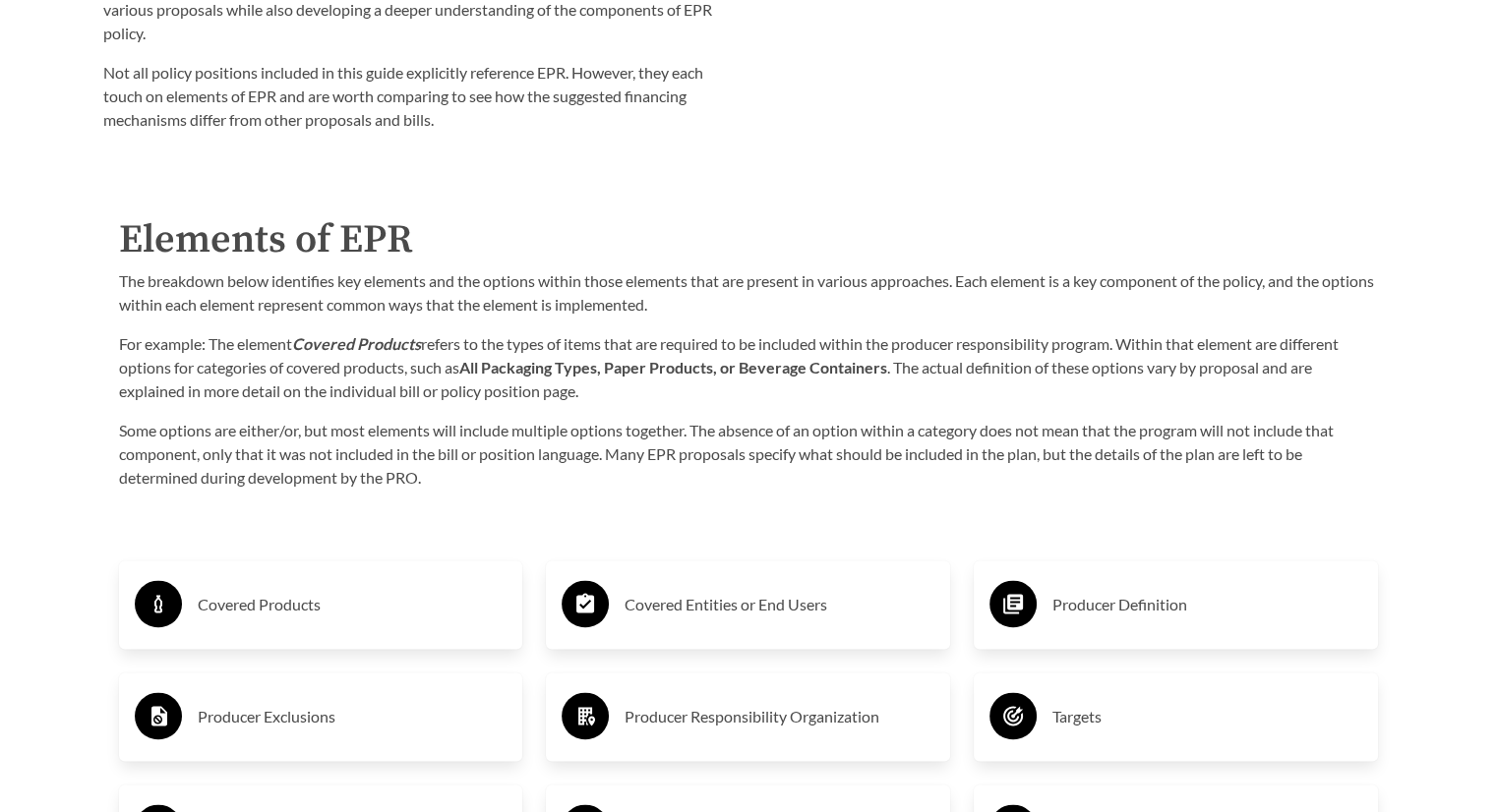 scroll, scrollTop: 2753, scrollLeft: 0, axis: vertical 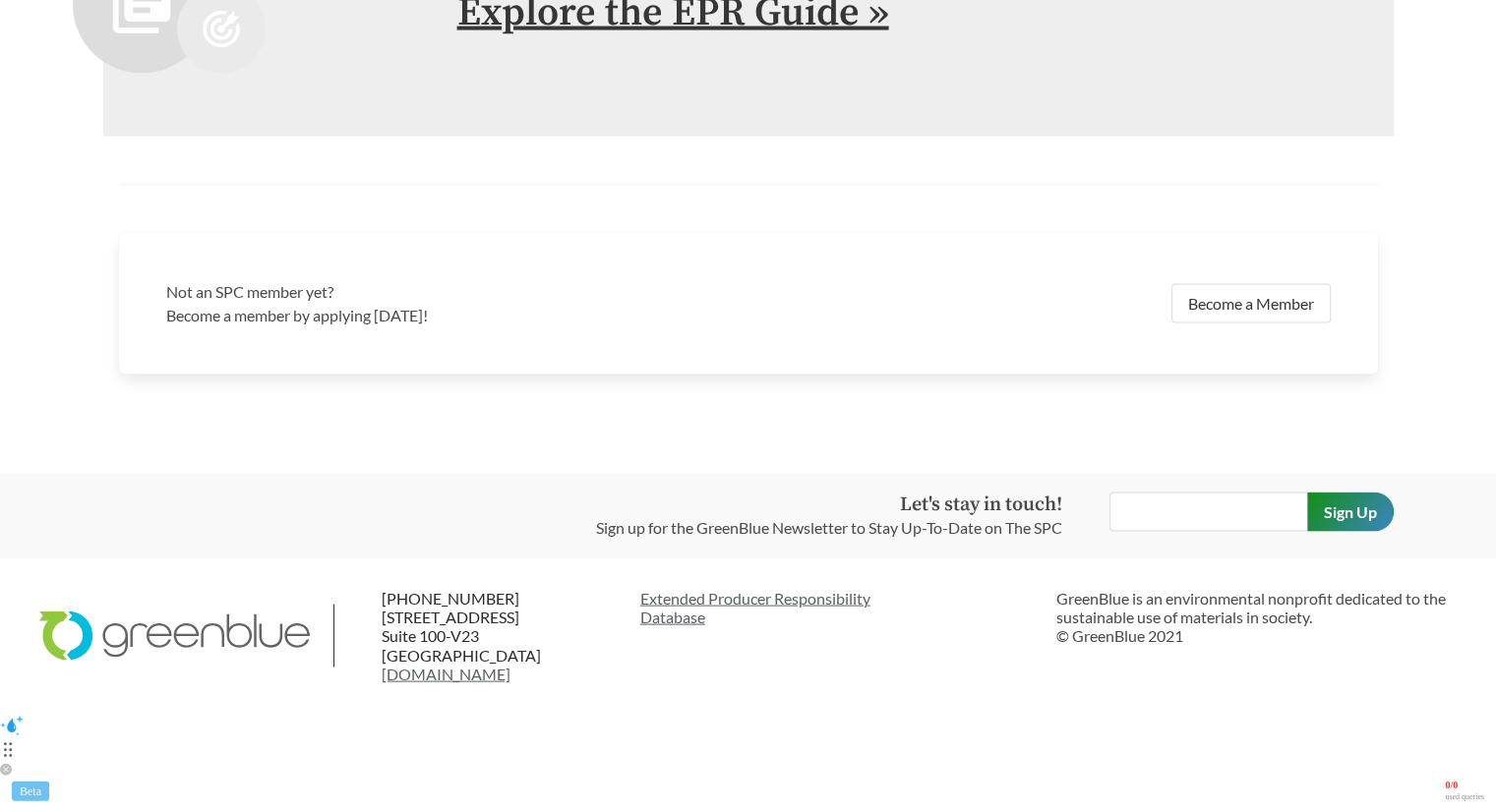 click on "Explore the EPR Guide »" at bounding box center (673, 13) 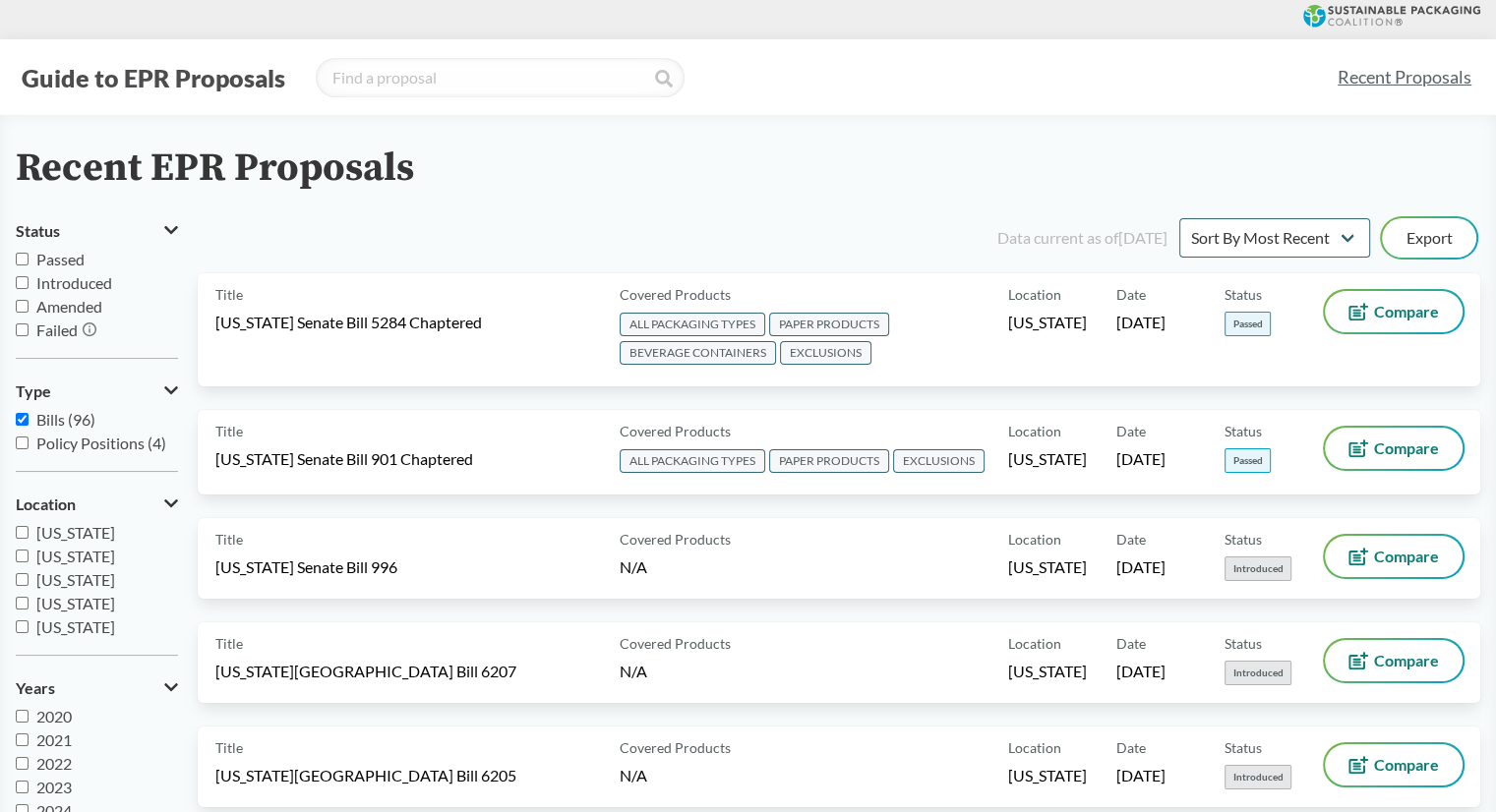 scroll, scrollTop: 492, scrollLeft: 0, axis: vertical 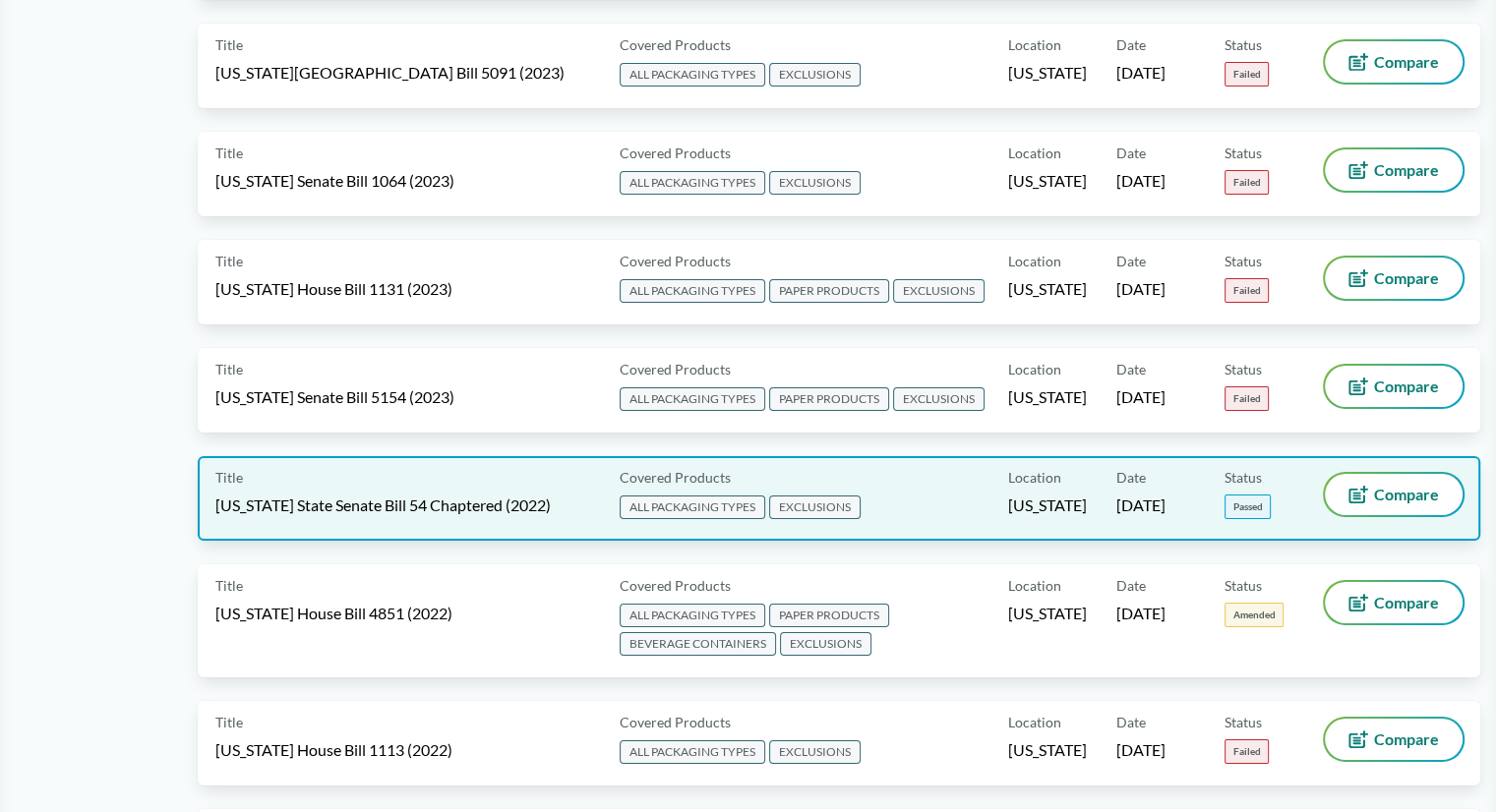 click on "Date [DATE]" at bounding box center [1170, 498] 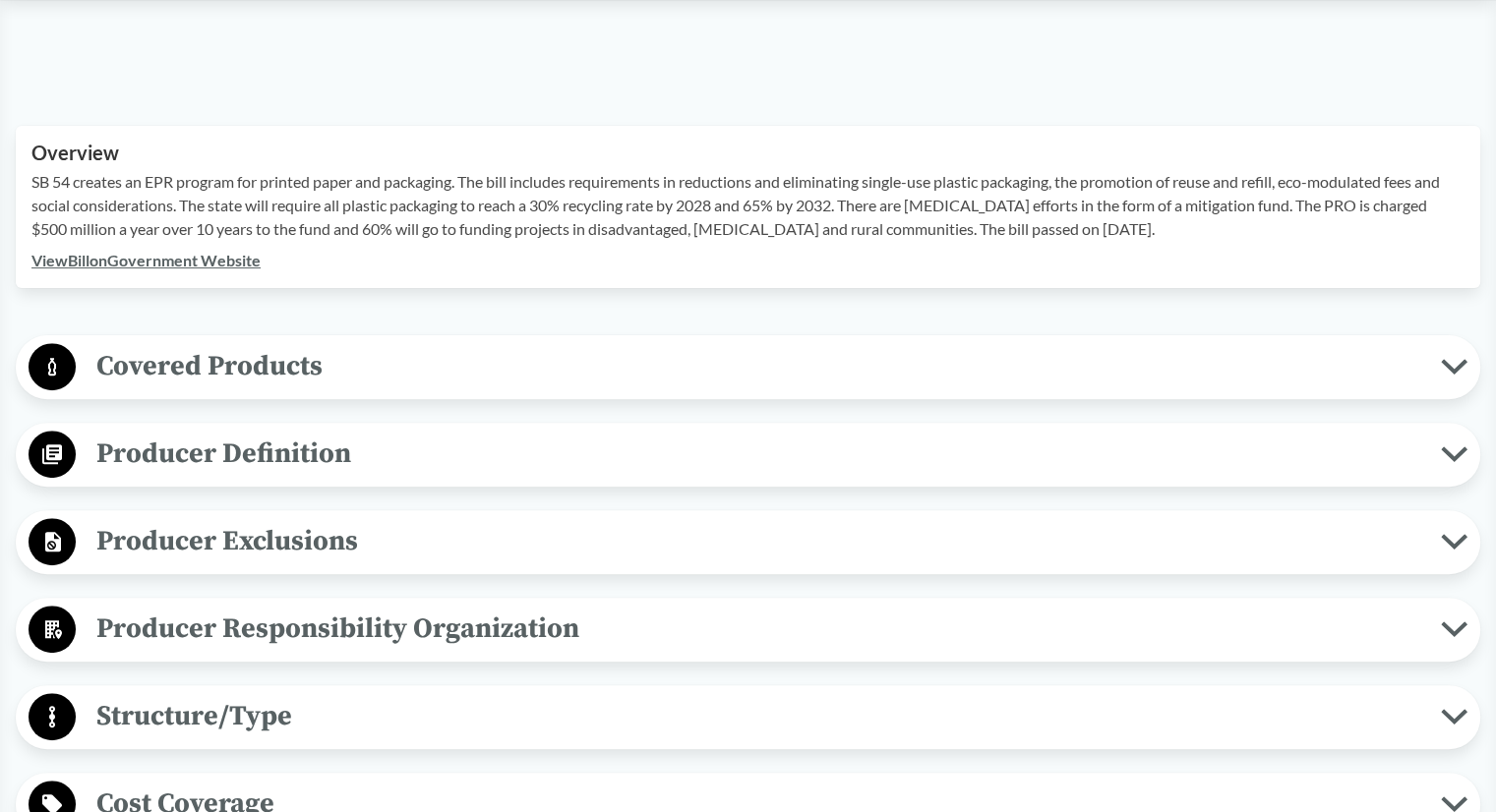 scroll, scrollTop: 983, scrollLeft: 0, axis: vertical 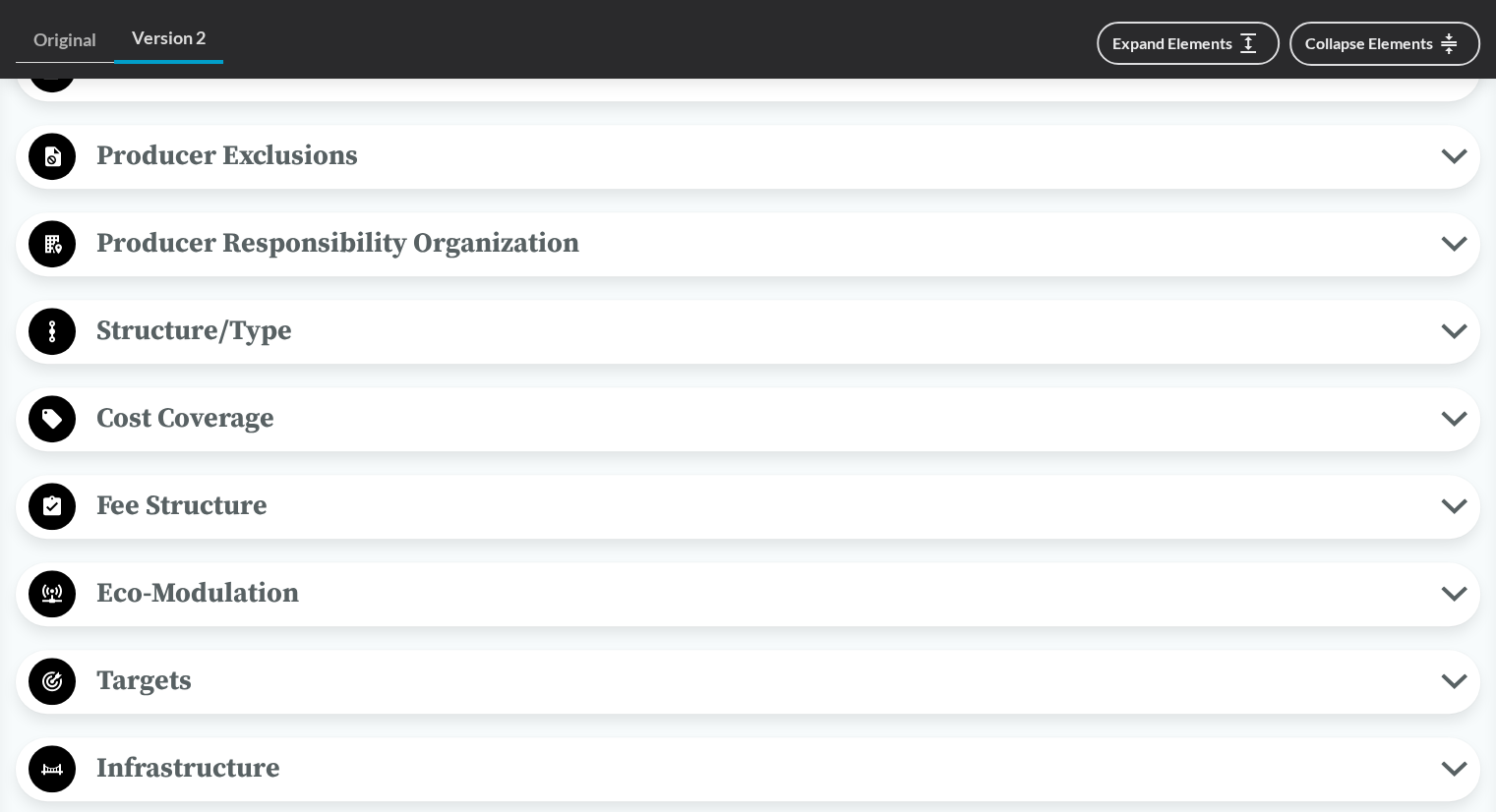 click on "Producer Responsibility Organization" at bounding box center [758, 243] 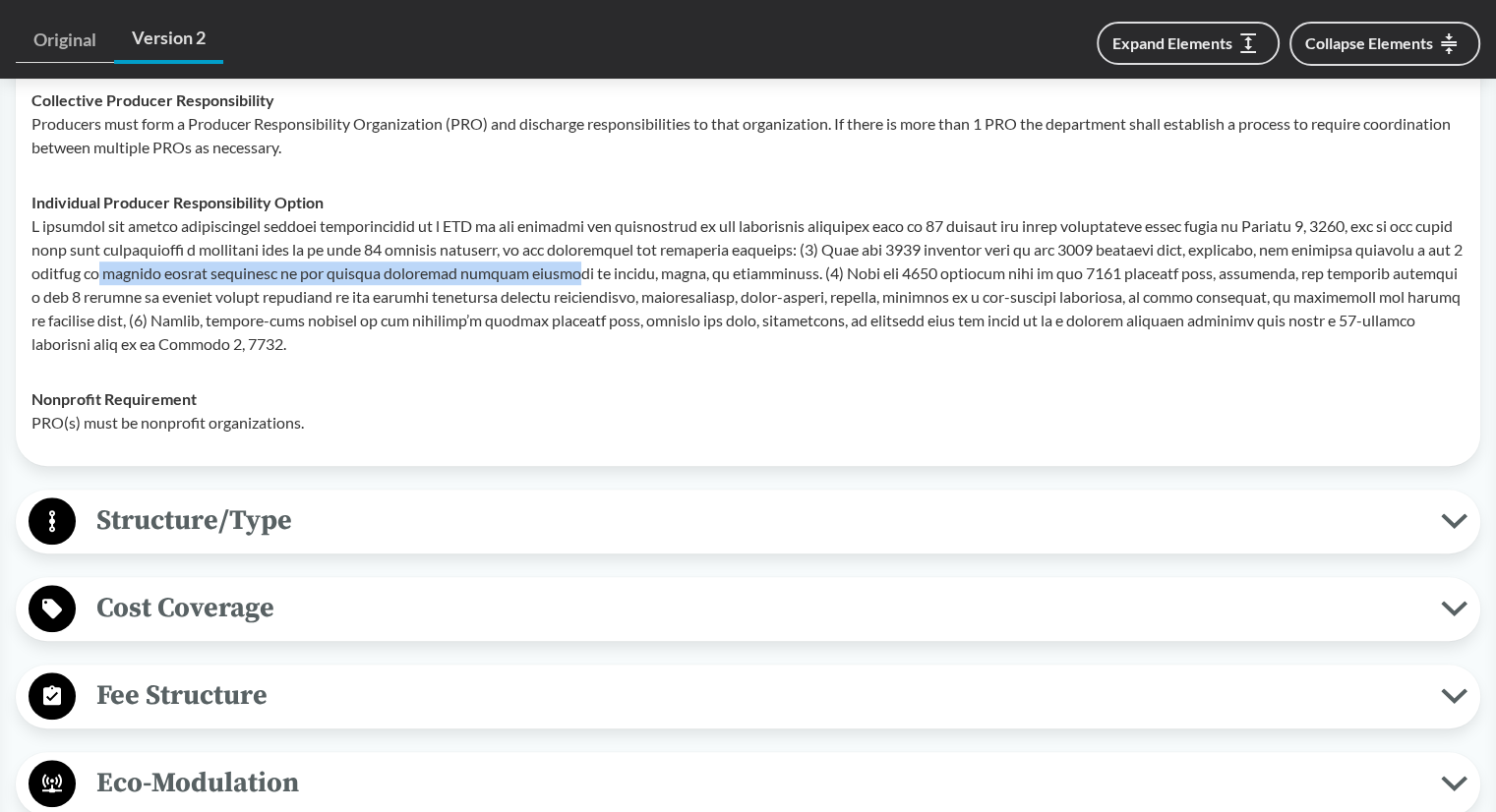 drag, startPoint x: 431, startPoint y: 268, endPoint x: 669, endPoint y: 268, distance: 238 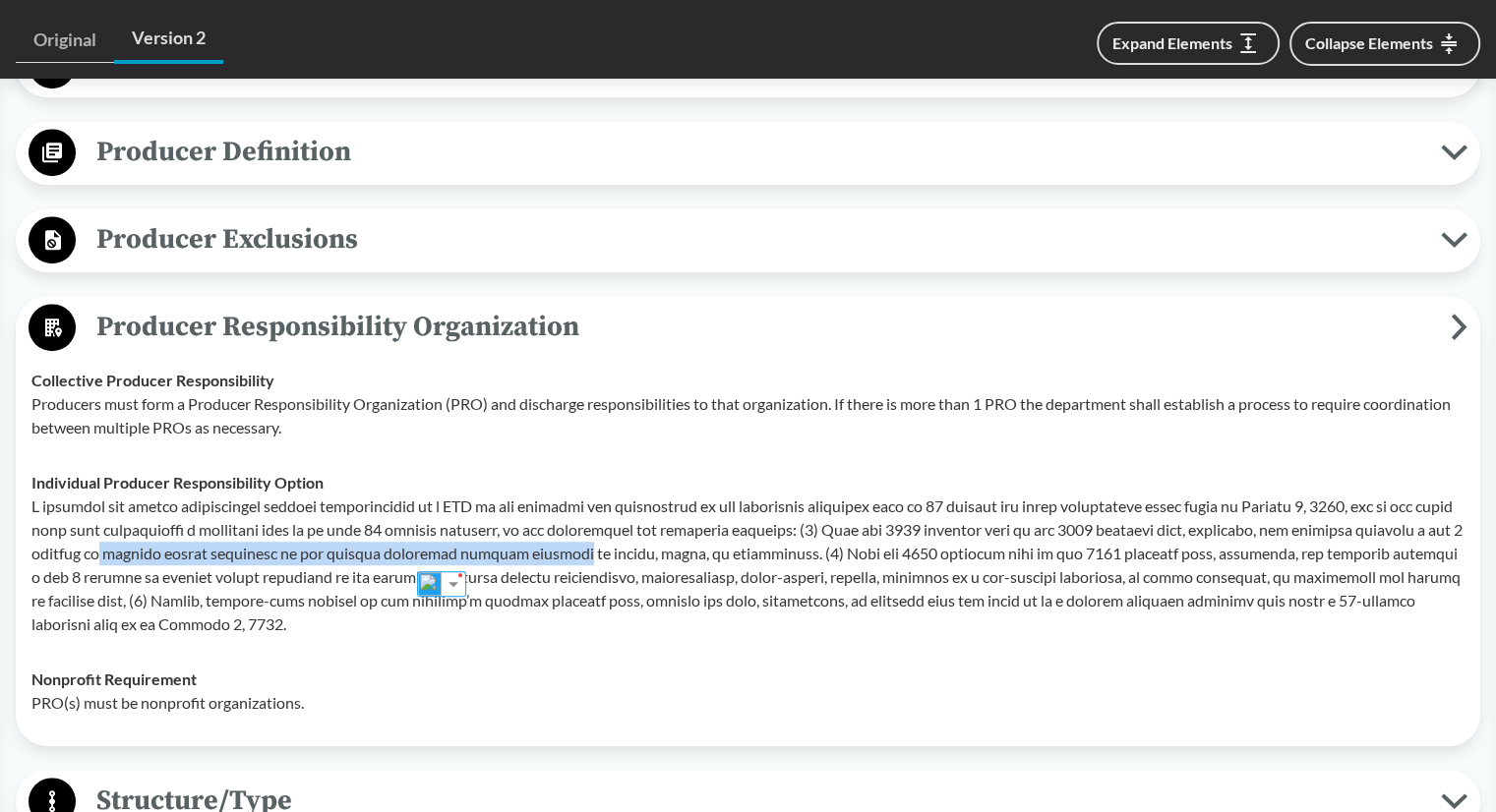 scroll, scrollTop: 885, scrollLeft: 0, axis: vertical 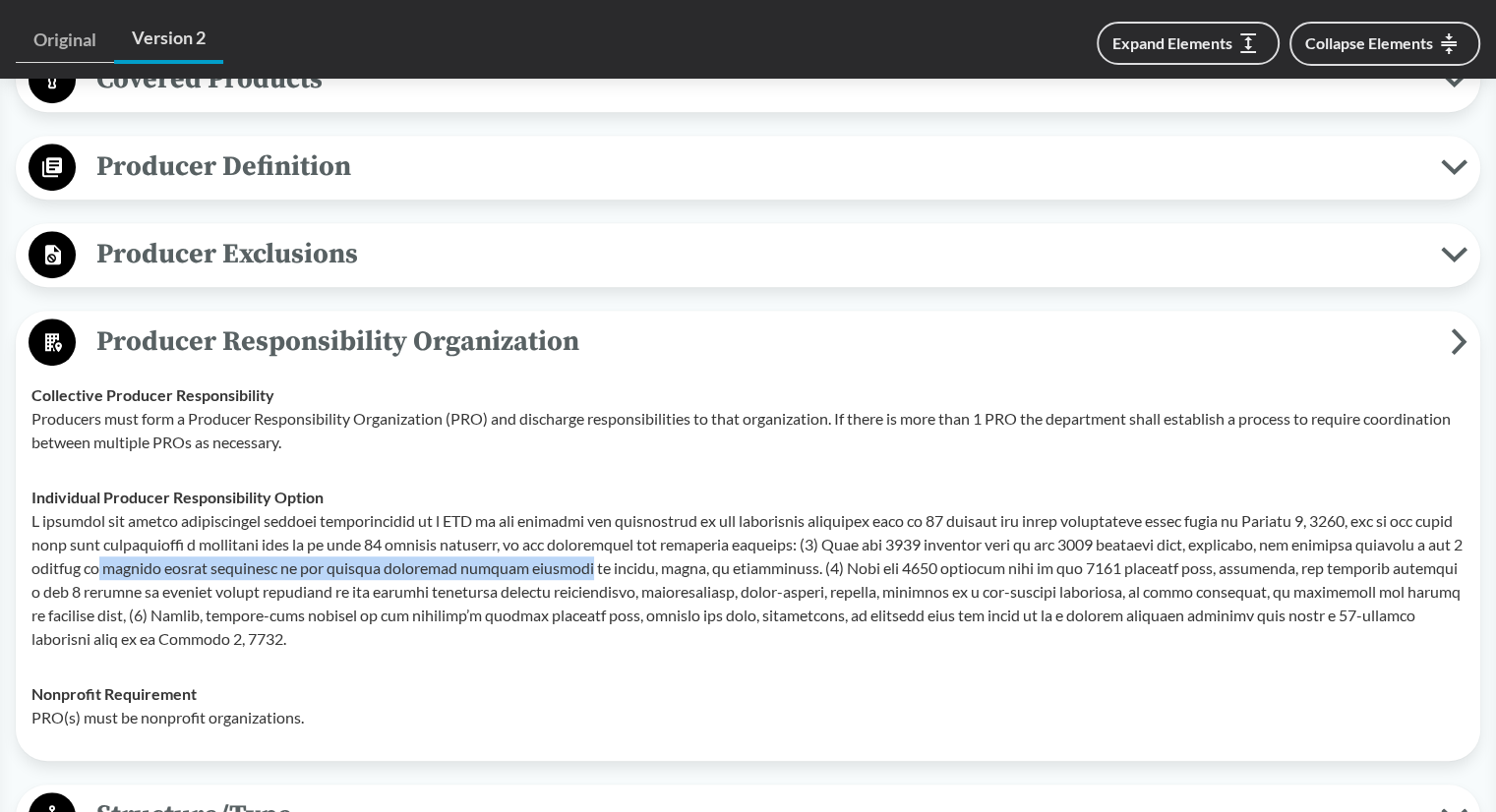 click on "Producer Responsibility Organization" at bounding box center (763, 341) 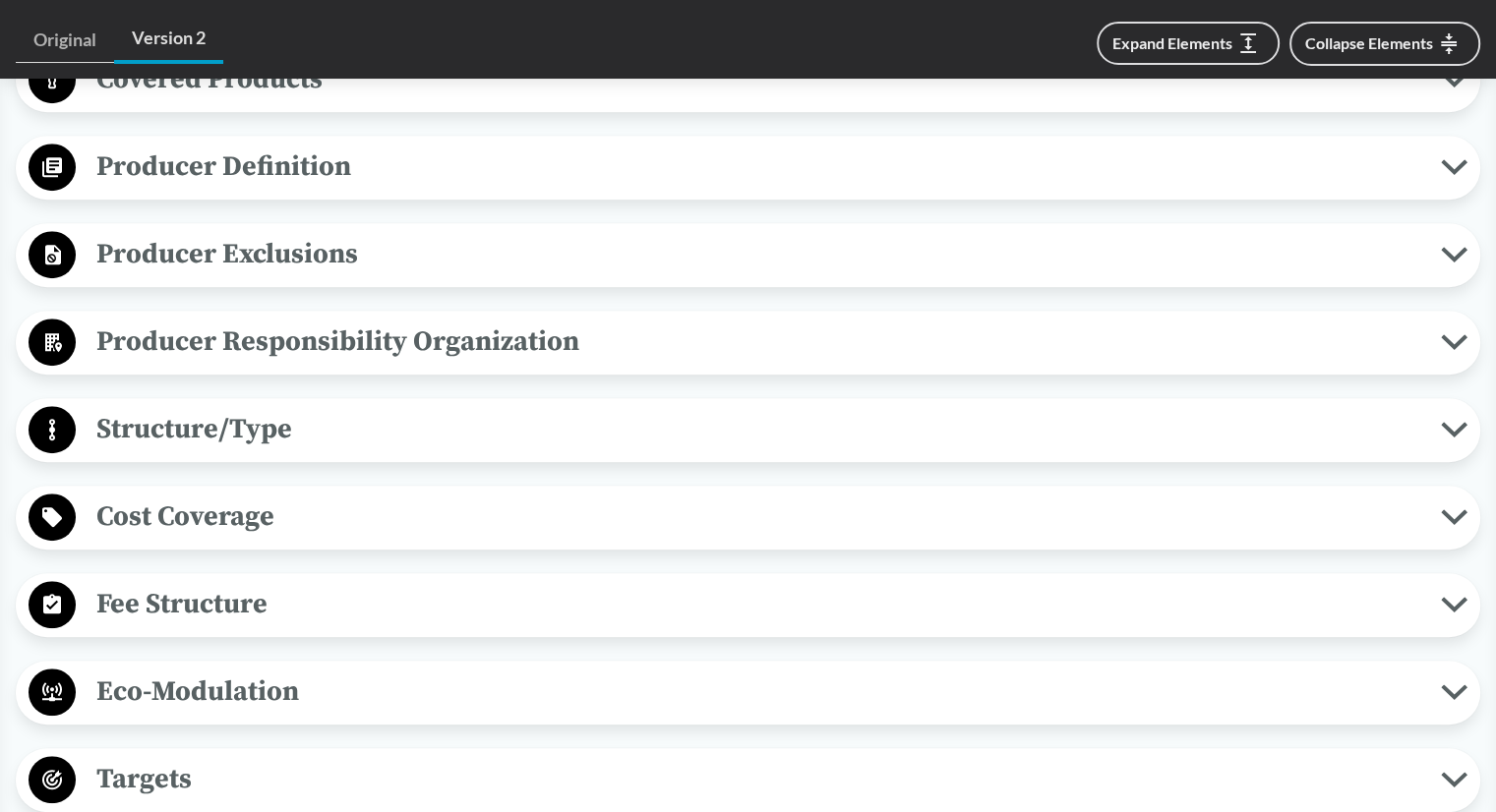 click on "Producer Responsibility Organization" at bounding box center [758, 341] 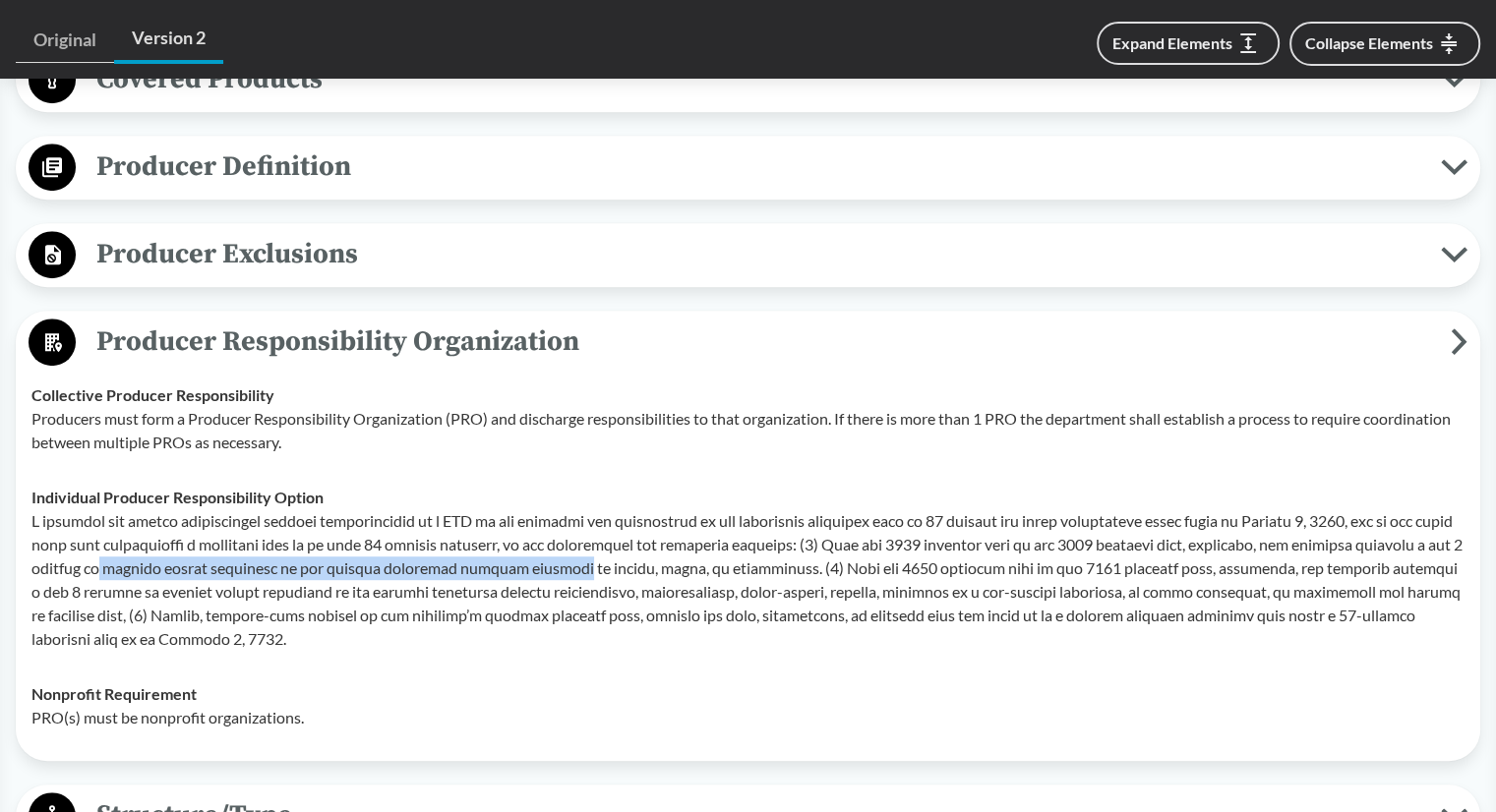 click on "Producer Responsibility Organization" at bounding box center (763, 341) 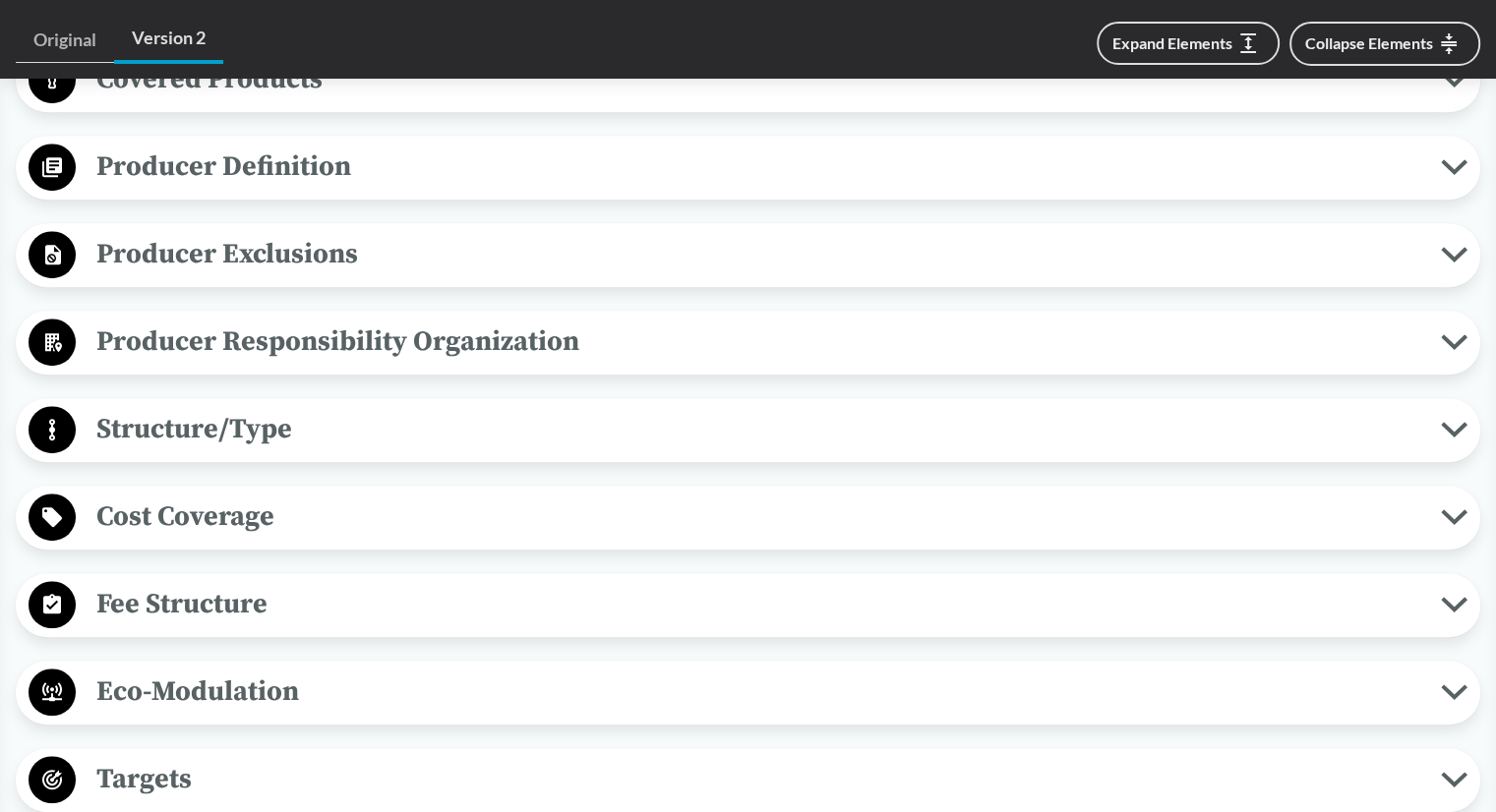 click on "Producer Responsibility Organization" at bounding box center [758, 341] 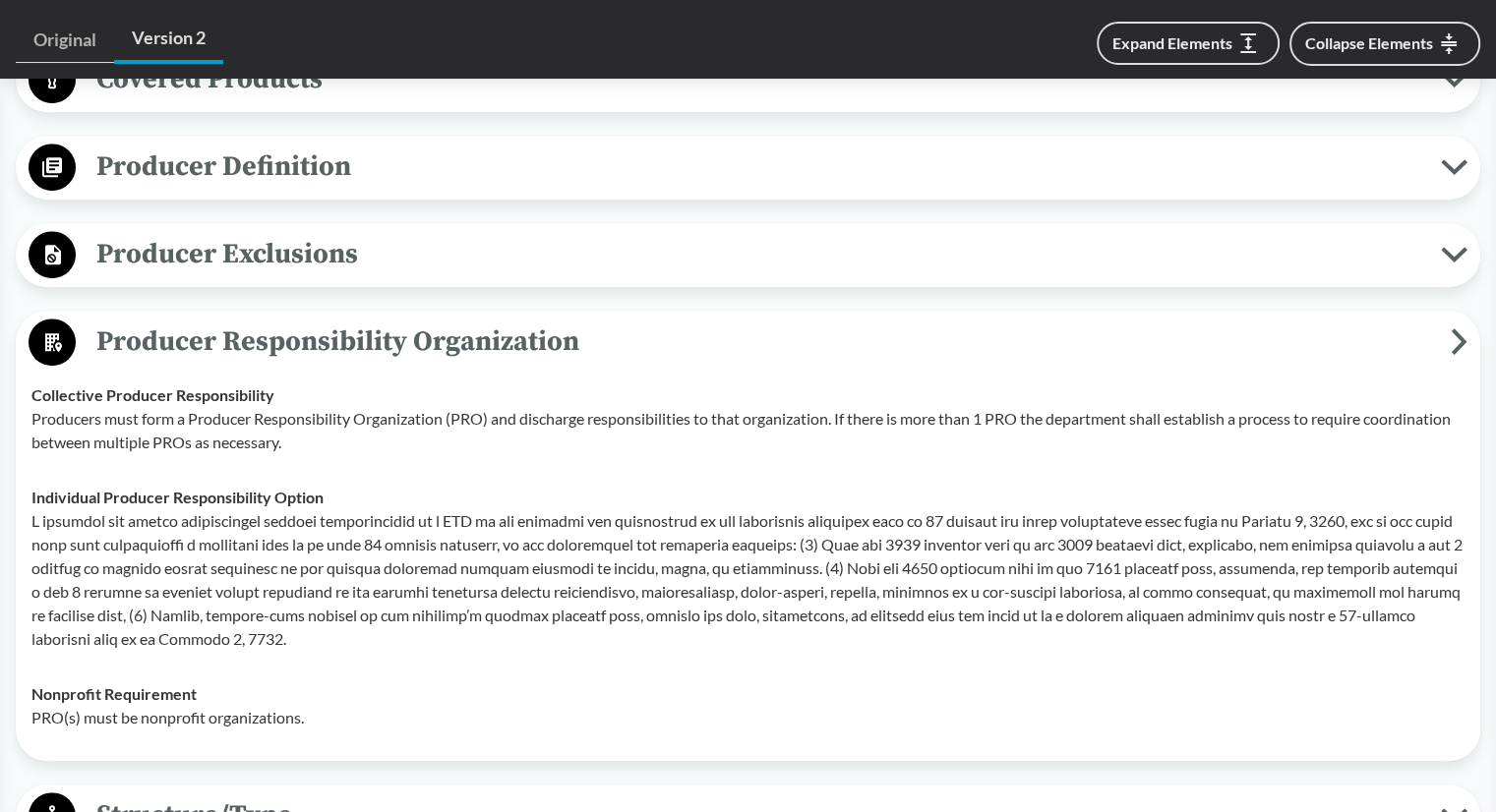 click on "Producers must form a Producer Responsibility Organization (PRO) and discharge responsibilities to that organization. If there is more than 1 PRO the department shall establish a process to require coordination between multiple PROs as necessary." at bounding box center (748, 431) 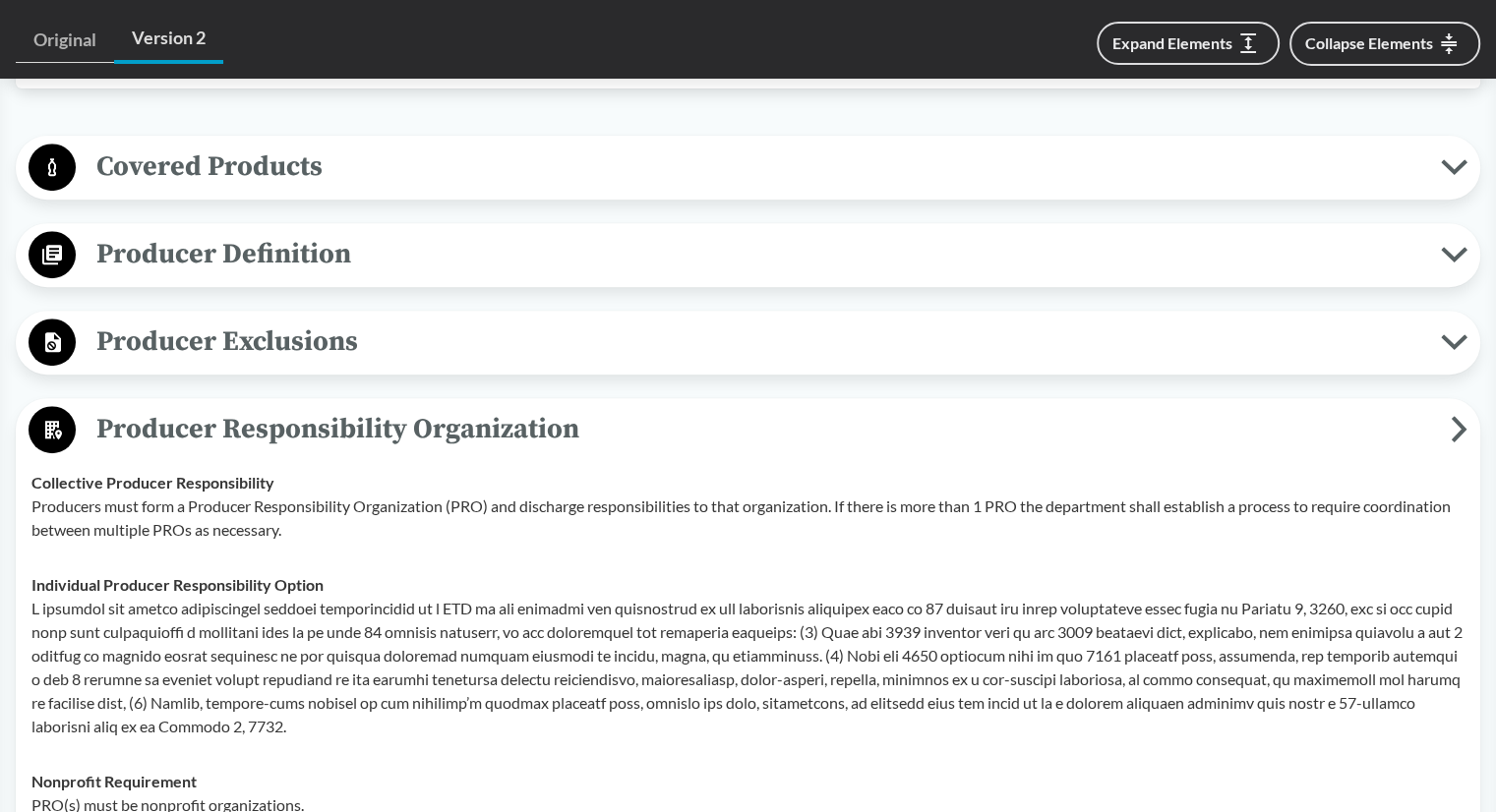 scroll, scrollTop: 885, scrollLeft: 0, axis: vertical 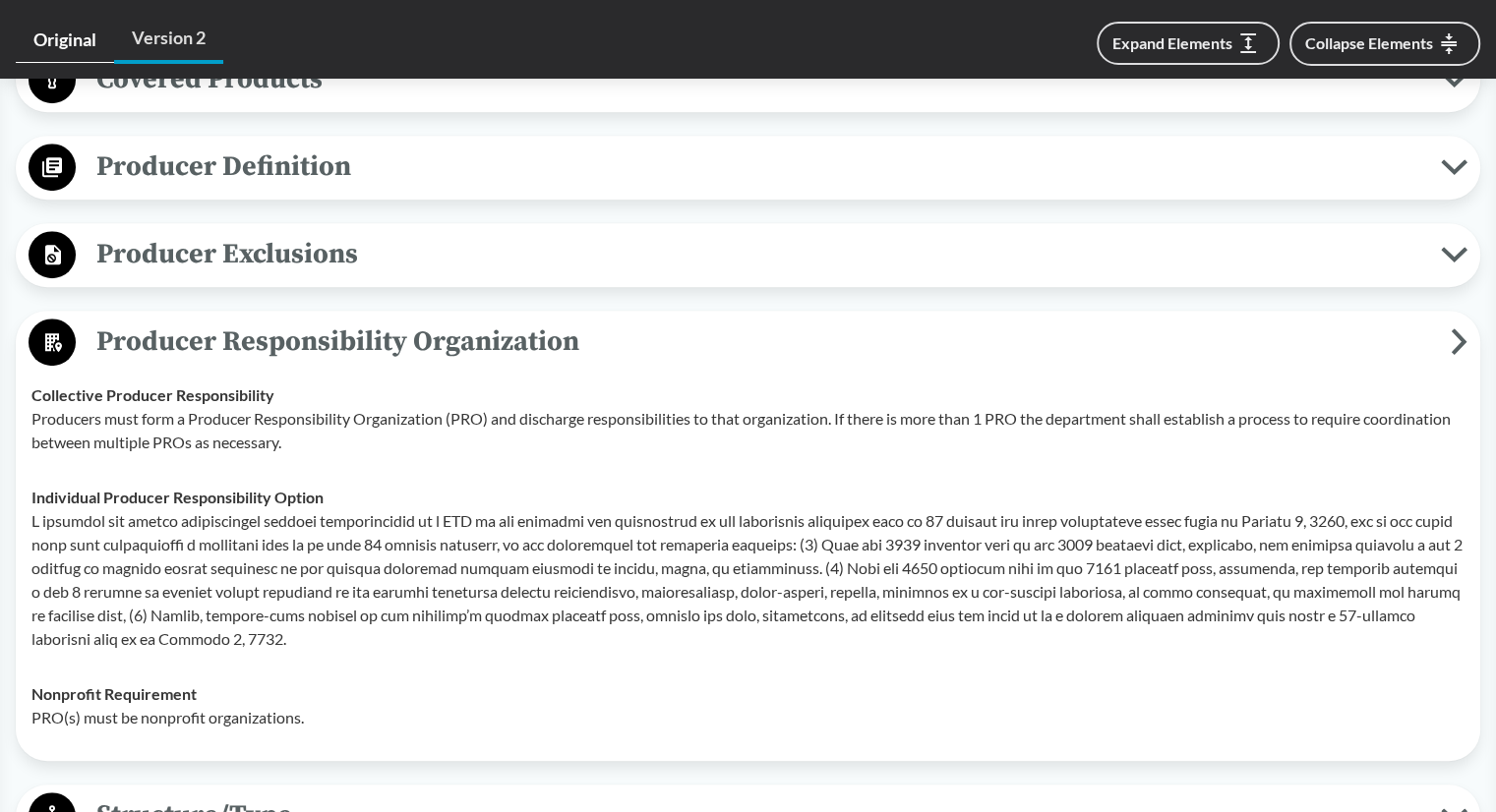 click on "Original" at bounding box center [65, 40] 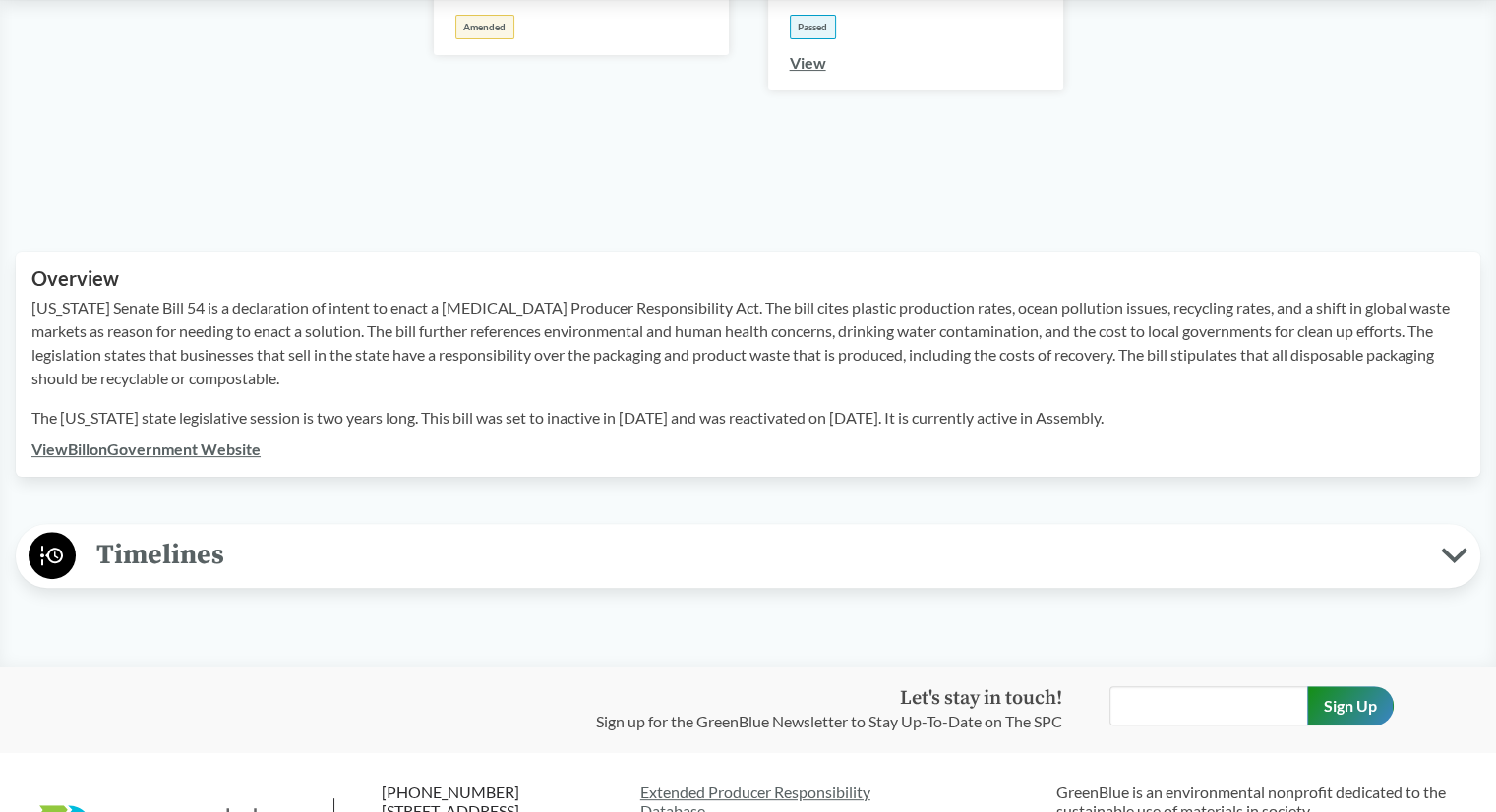 scroll, scrollTop: 444, scrollLeft: 0, axis: vertical 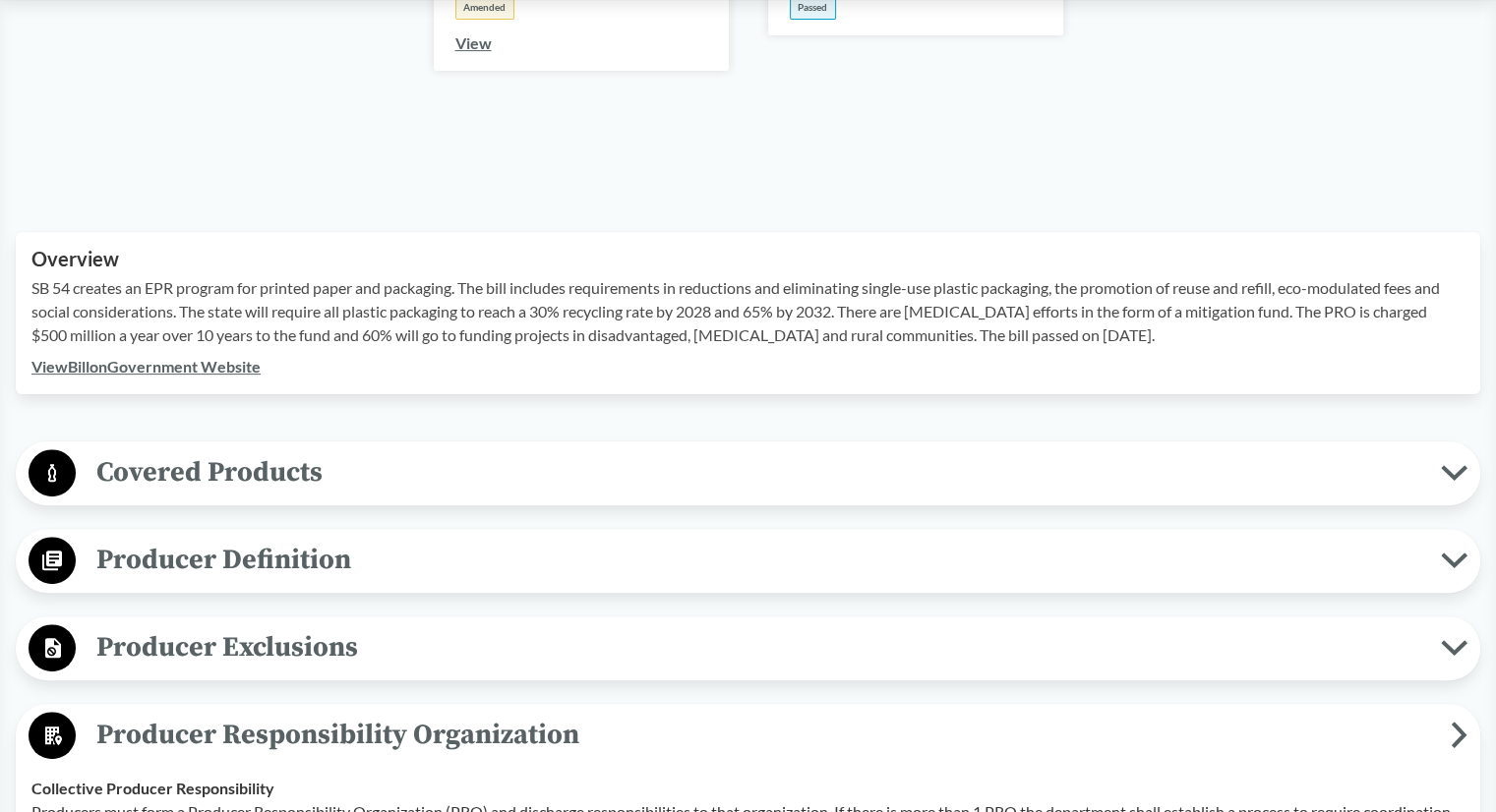 click on "View  Bill  on  Government Website" at bounding box center (146, 366) 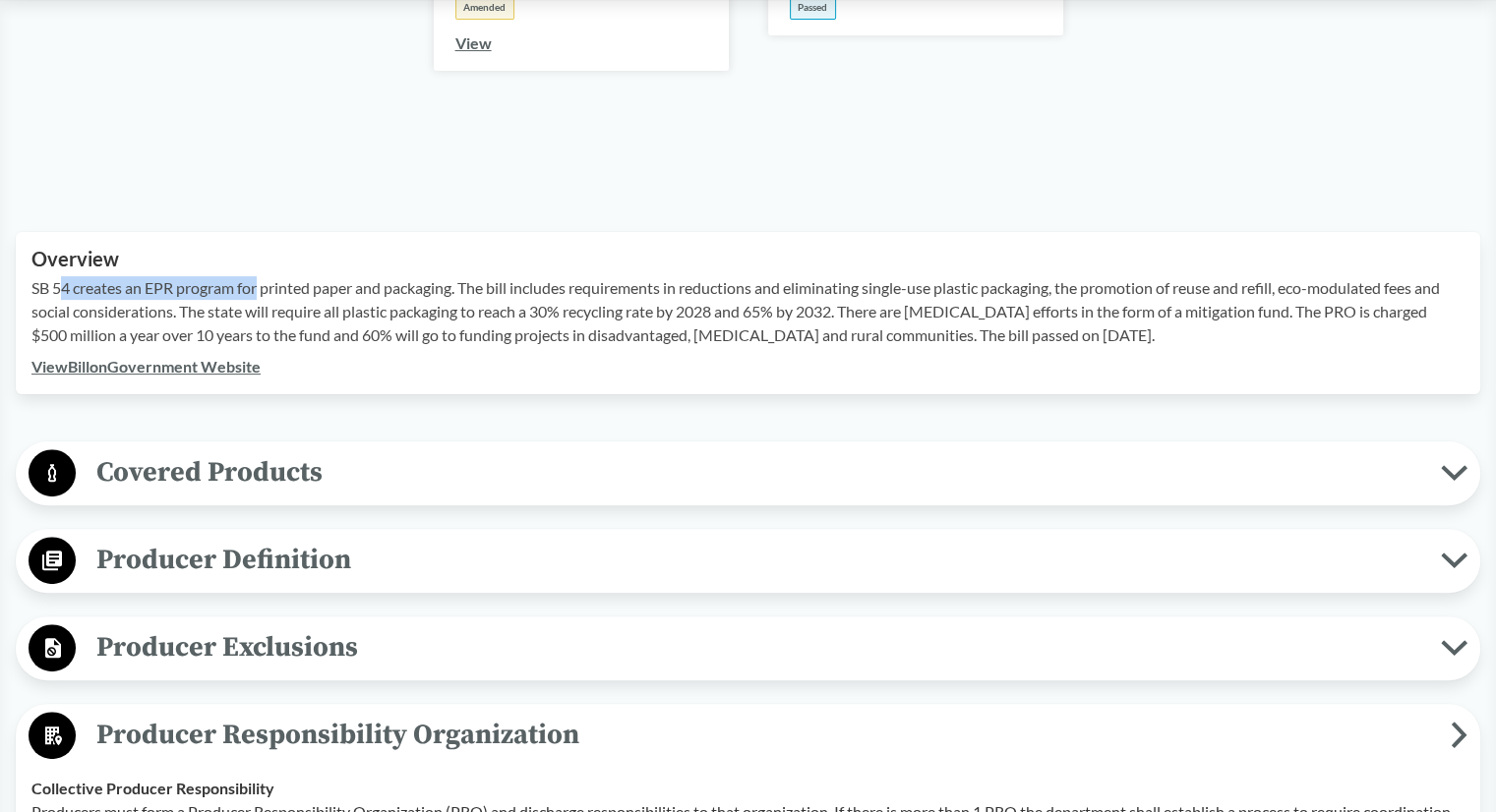 drag, startPoint x: 90, startPoint y: 293, endPoint x: 267, endPoint y: 299, distance: 177.10167 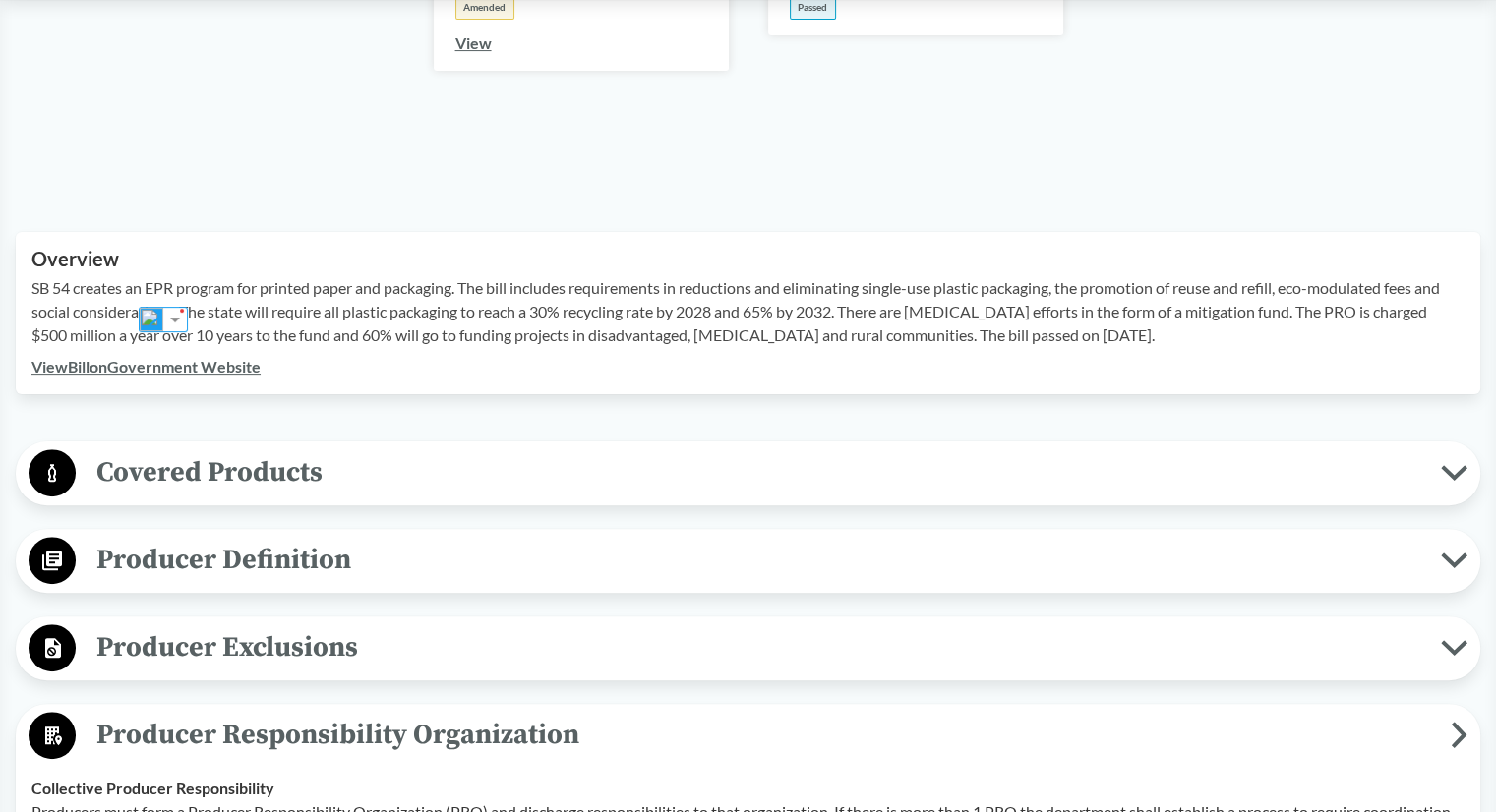 click on "SB 54 creates an EPR program for printed paper and packaging. The bill includes requirements in reductions and eliminating single-use plastic packaging, the promotion of reuse and refill, eco-modulated fees and social considerations. The state will require all plastic packaging to reach a 30% recycling rate by 2028 and 65% by 2032. There are [MEDICAL_DATA] efforts in the form of a mitigation fund. The PRO is charged $500 million a year over 10 years to the fund and 60% will go to funding projects in disadvantaged, [MEDICAL_DATA] and rural communities. The bill passed on [DATE]." at bounding box center [748, 312] 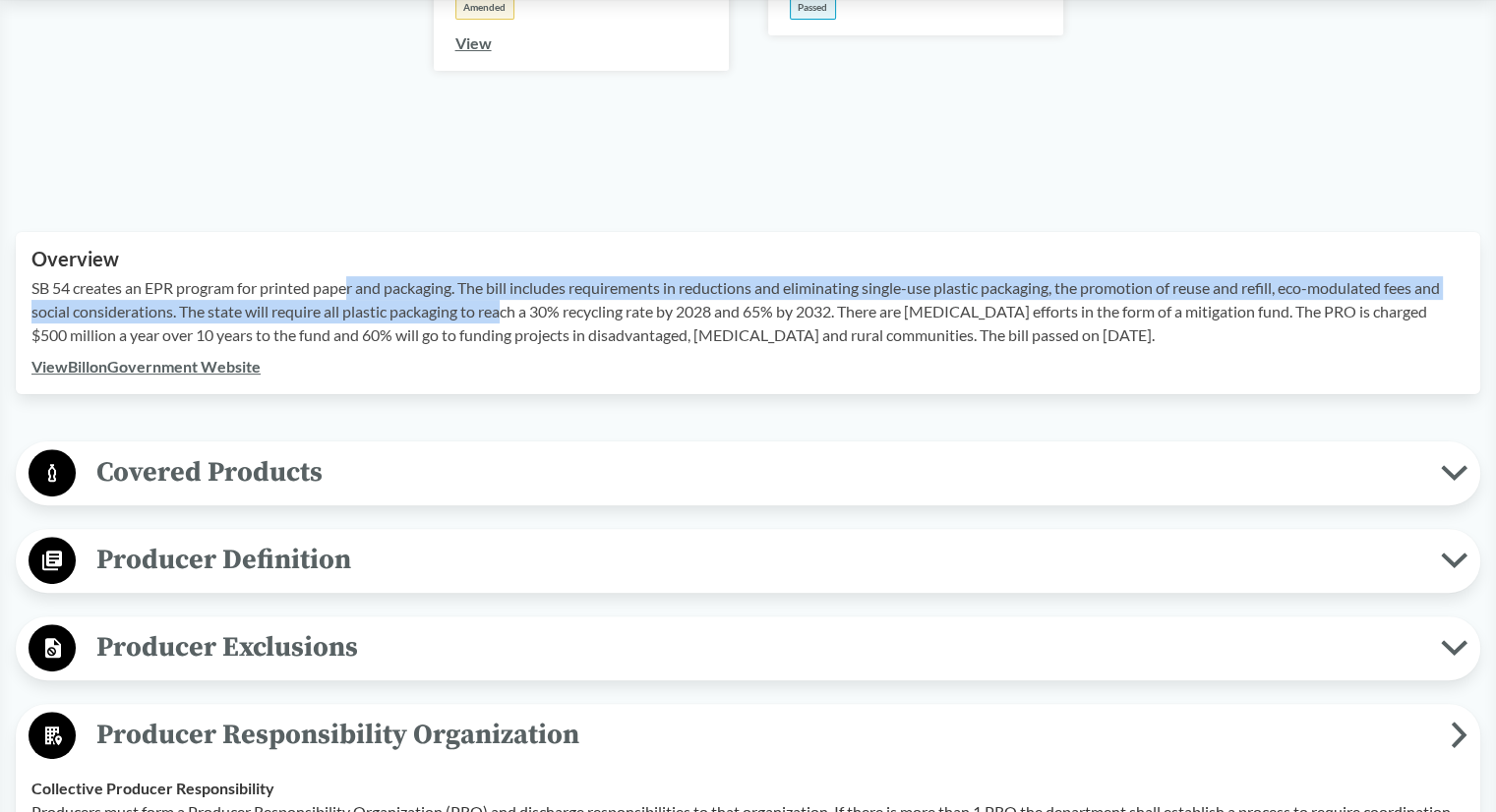 drag, startPoint x: 355, startPoint y: 272, endPoint x: 504, endPoint y: 302, distance: 151.9901 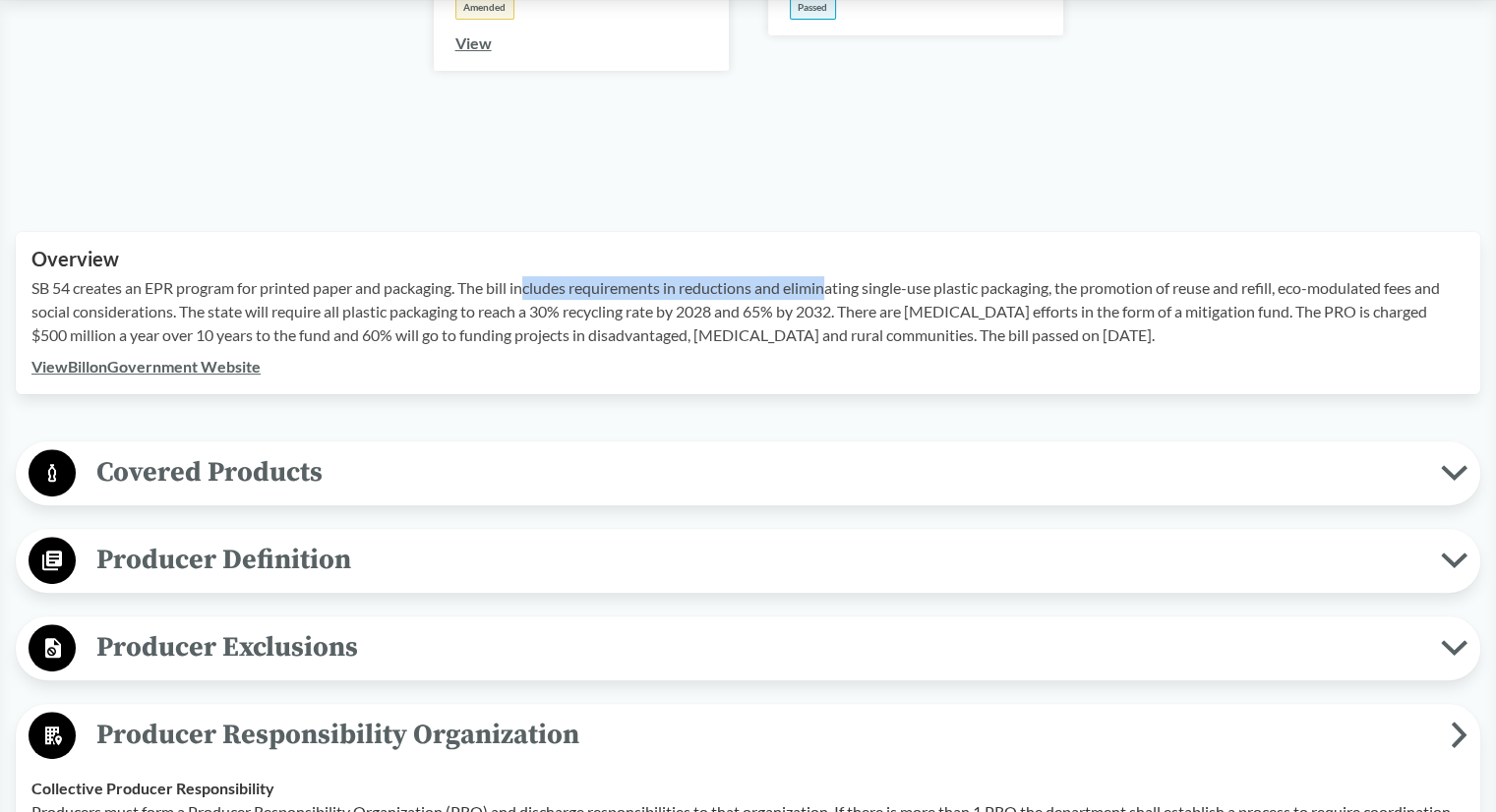 drag, startPoint x: 531, startPoint y: 290, endPoint x: 834, endPoint y: 292, distance: 303.0066 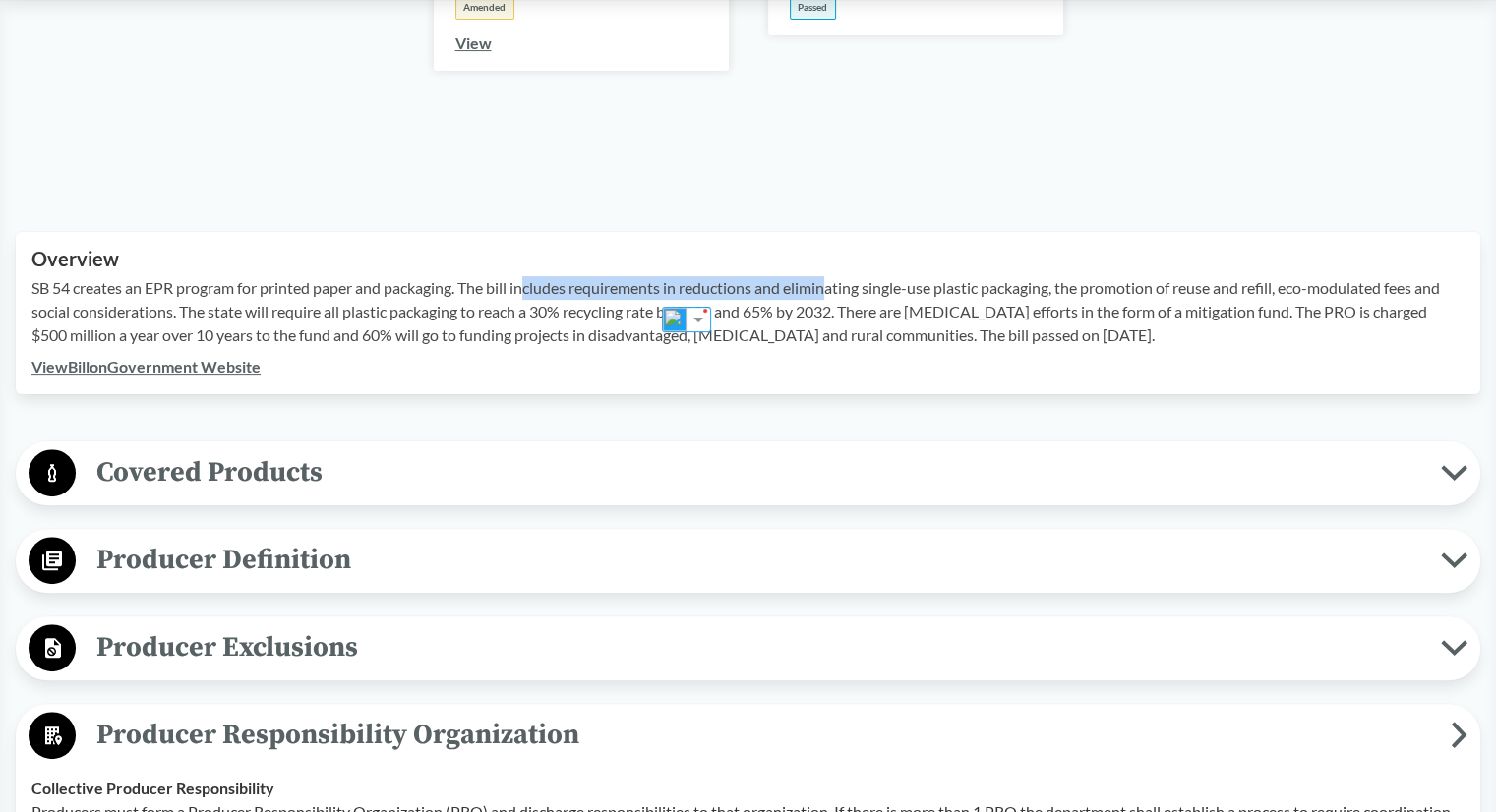 click on "SB 54 creates an EPR program for printed paper and packaging. The bill includes requirements in reductions and eliminating single-use plastic packaging, the promotion of reuse and refill, eco-modulated fees and social considerations. The state will require all plastic packaging to reach a 30% recycling rate by 2028 and 65% by 2032. There are [MEDICAL_DATA] efforts in the form of a mitigation fund. The PRO is charged $500 million a year over 10 years to the fund and 60% will go to funding projects in disadvantaged, [MEDICAL_DATA] and rural communities. The bill passed on [DATE]." at bounding box center [748, 312] 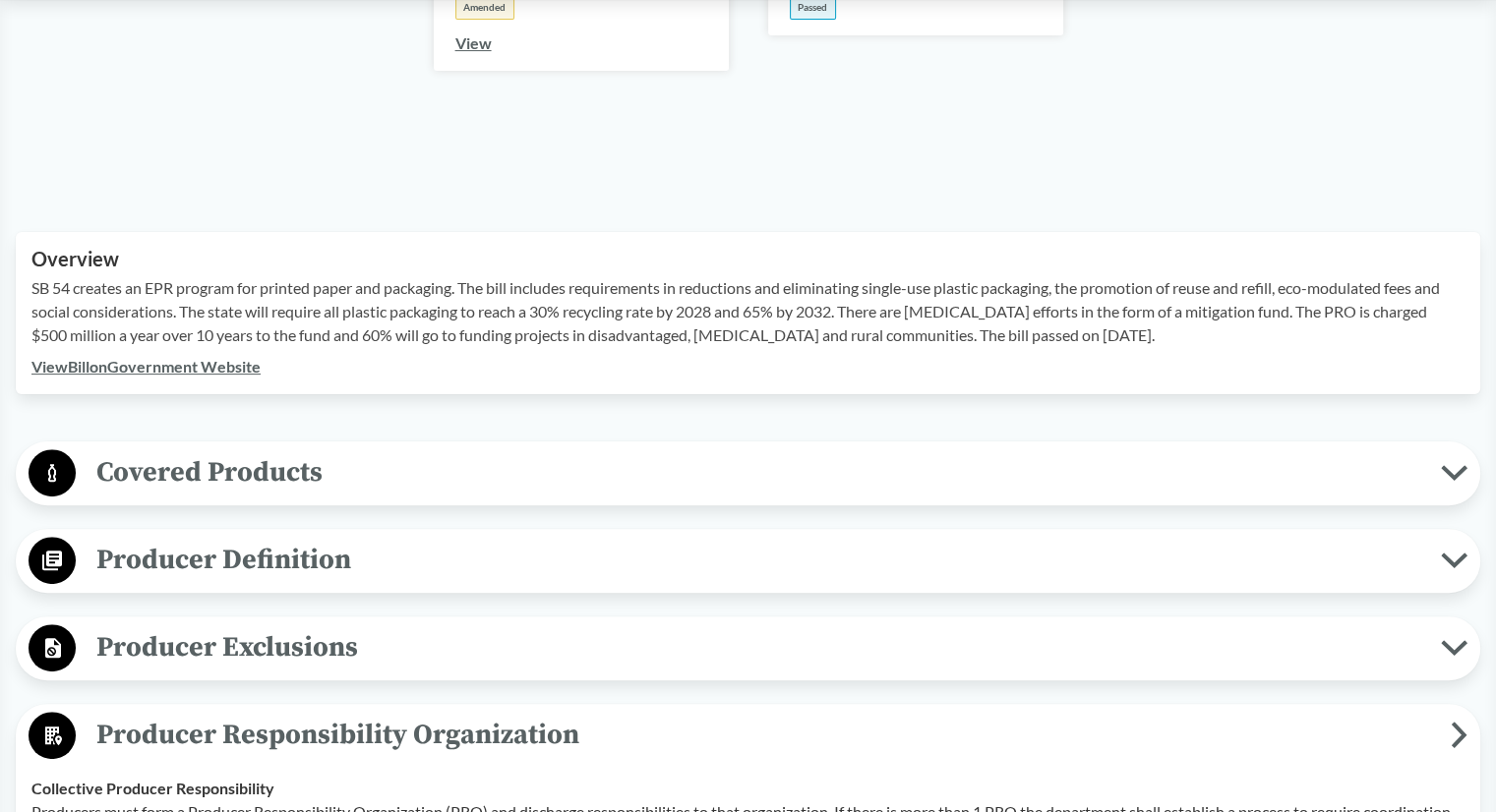 click on "SB 54 creates an EPR program for printed paper and packaging. The bill includes requirements in reductions and eliminating single-use plastic packaging, the promotion of reuse and refill, eco-modulated fees and social considerations. The state will require all plastic packaging to reach a 30% recycling rate by 2028 and 65% by 2032. There are [MEDICAL_DATA] efforts in the form of a mitigation fund. The PRO is charged $500 million a year over 10 years to the fund and 60% will go to funding projects in disadvantaged, [MEDICAL_DATA] and rural communities. The bill passed on [DATE]." at bounding box center (748, 312) 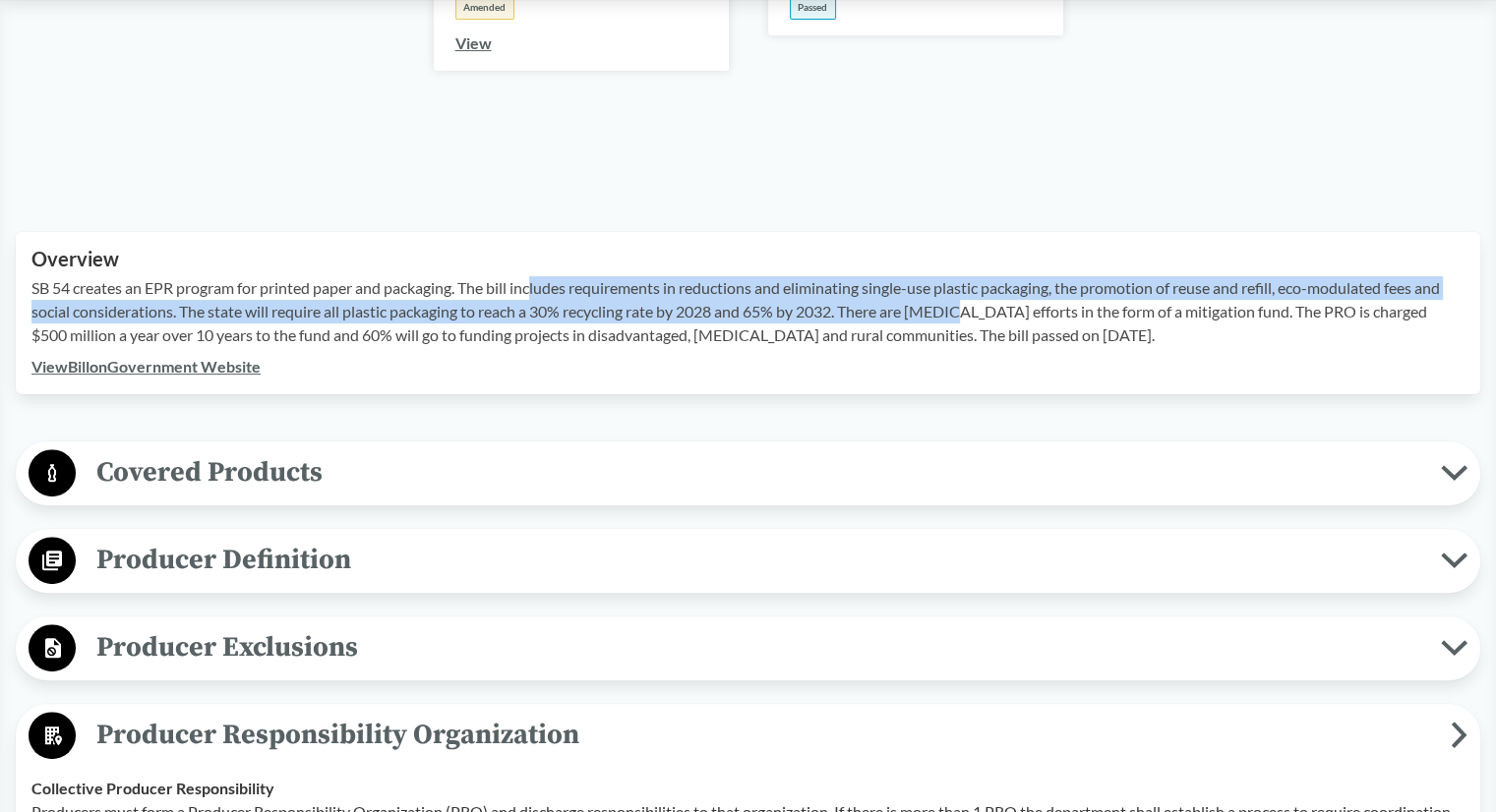 drag, startPoint x: 536, startPoint y: 281, endPoint x: 995, endPoint y: 307, distance: 459.7358 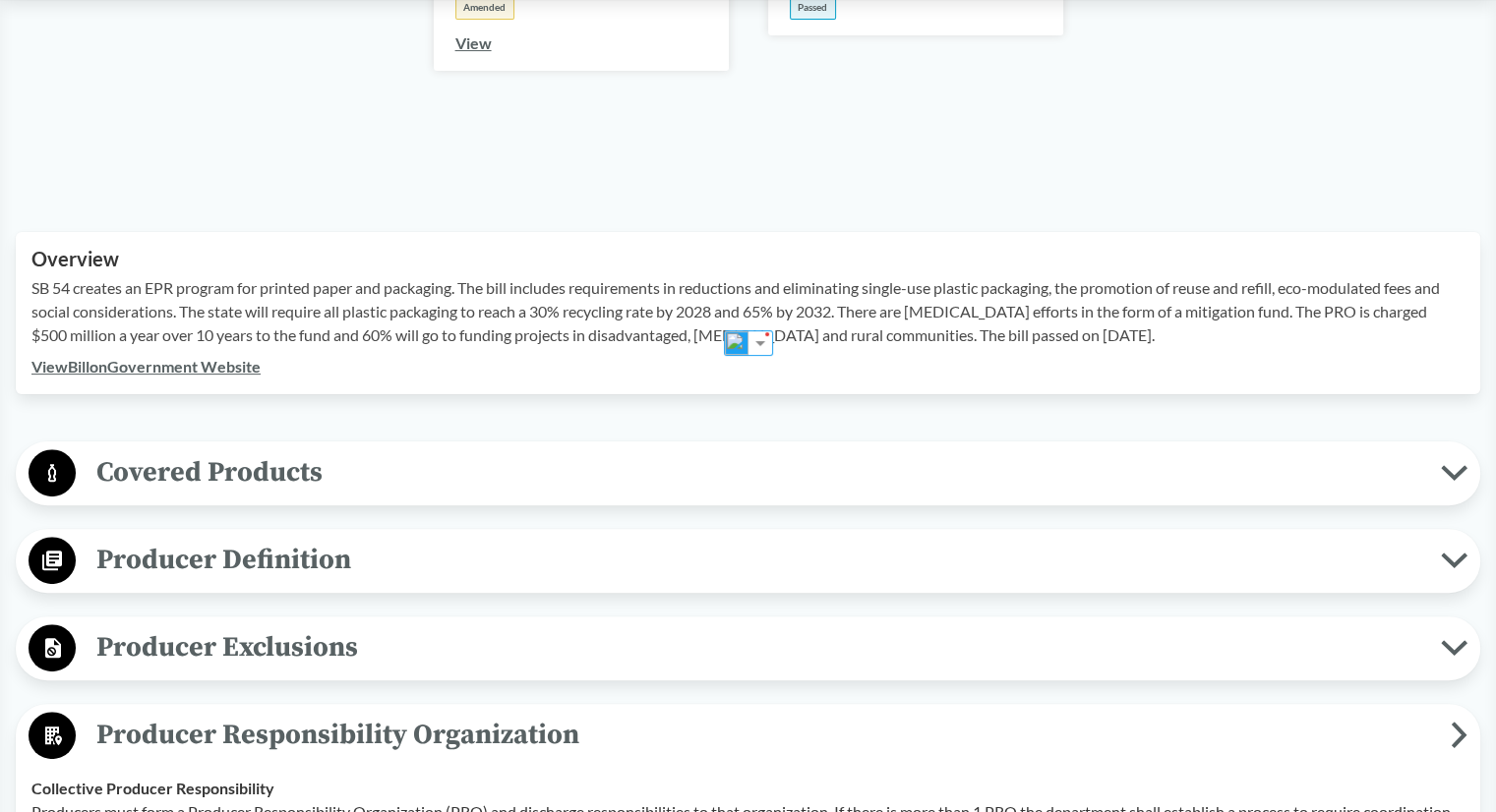 click on "SB 54 creates an EPR program for printed paper and packaging. The bill includes requirements in reductions and eliminating single-use plastic packaging, the promotion of reuse and refill, eco-modulated fees and social considerations. The state will require all plastic packaging to reach a 30% recycling rate by 2028 and 65% by 2032. There are [MEDICAL_DATA] efforts in the form of a mitigation fund. The PRO is charged $500 million a year over 10 years to the fund and 60% will go to funding projects in disadvantaged, [MEDICAL_DATA] and rural communities. The bill passed on [DATE]." at bounding box center (748, 312) 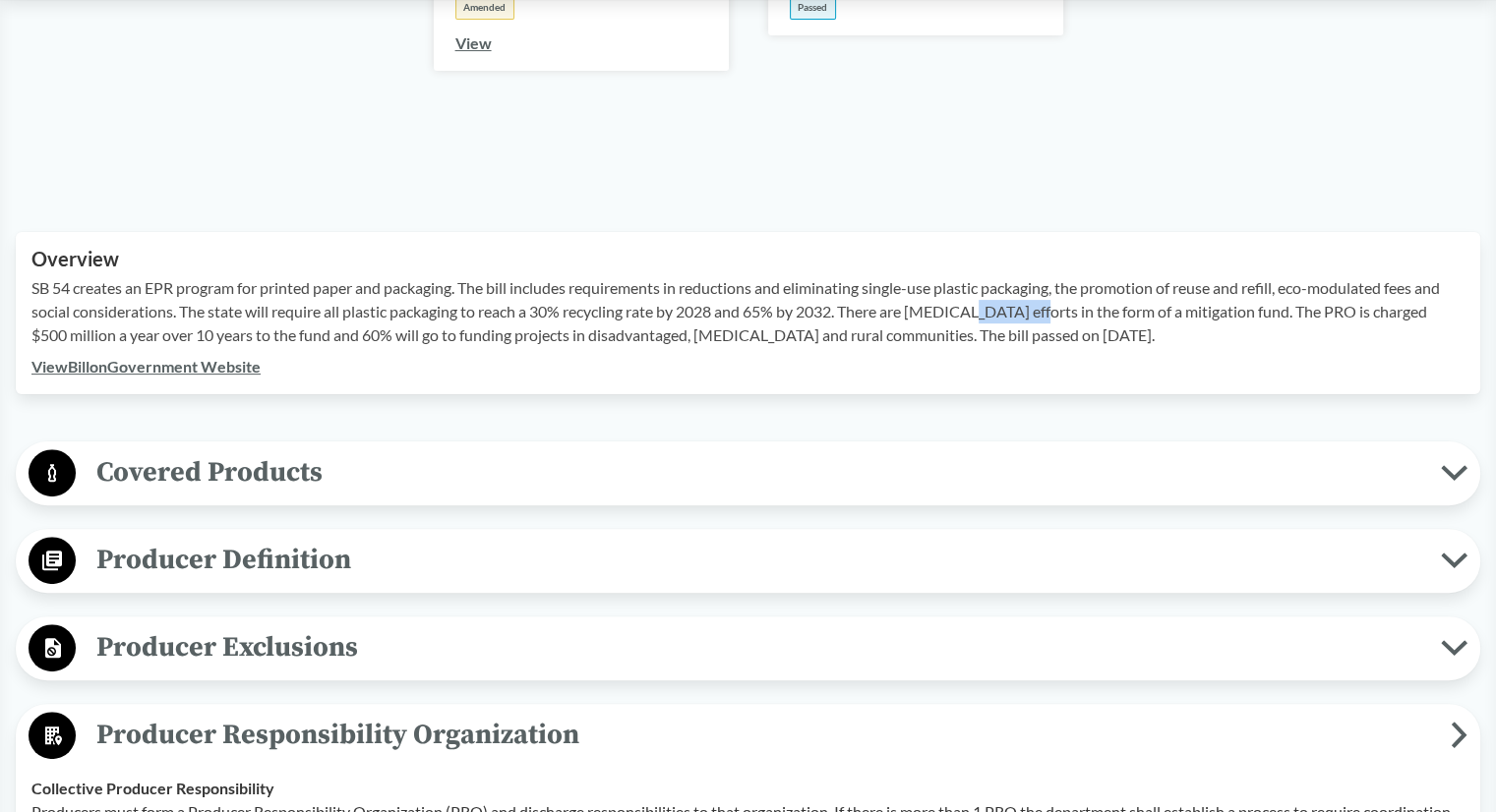 click on "SB 54 creates an EPR program for printed paper and packaging. The bill includes requirements in reductions and eliminating single-use plastic packaging, the promotion of reuse and refill, eco-modulated fees and social considerations. The state will require all plastic packaging to reach a 30% recycling rate by 2028 and 65% by 2032. There are [MEDICAL_DATA] efforts in the form of a mitigation fund. The PRO is charged $500 million a year over 10 years to the fund and 60% will go to funding projects in disadvantaged, [MEDICAL_DATA] and rural communities. The bill passed on [DATE]." at bounding box center (748, 312) 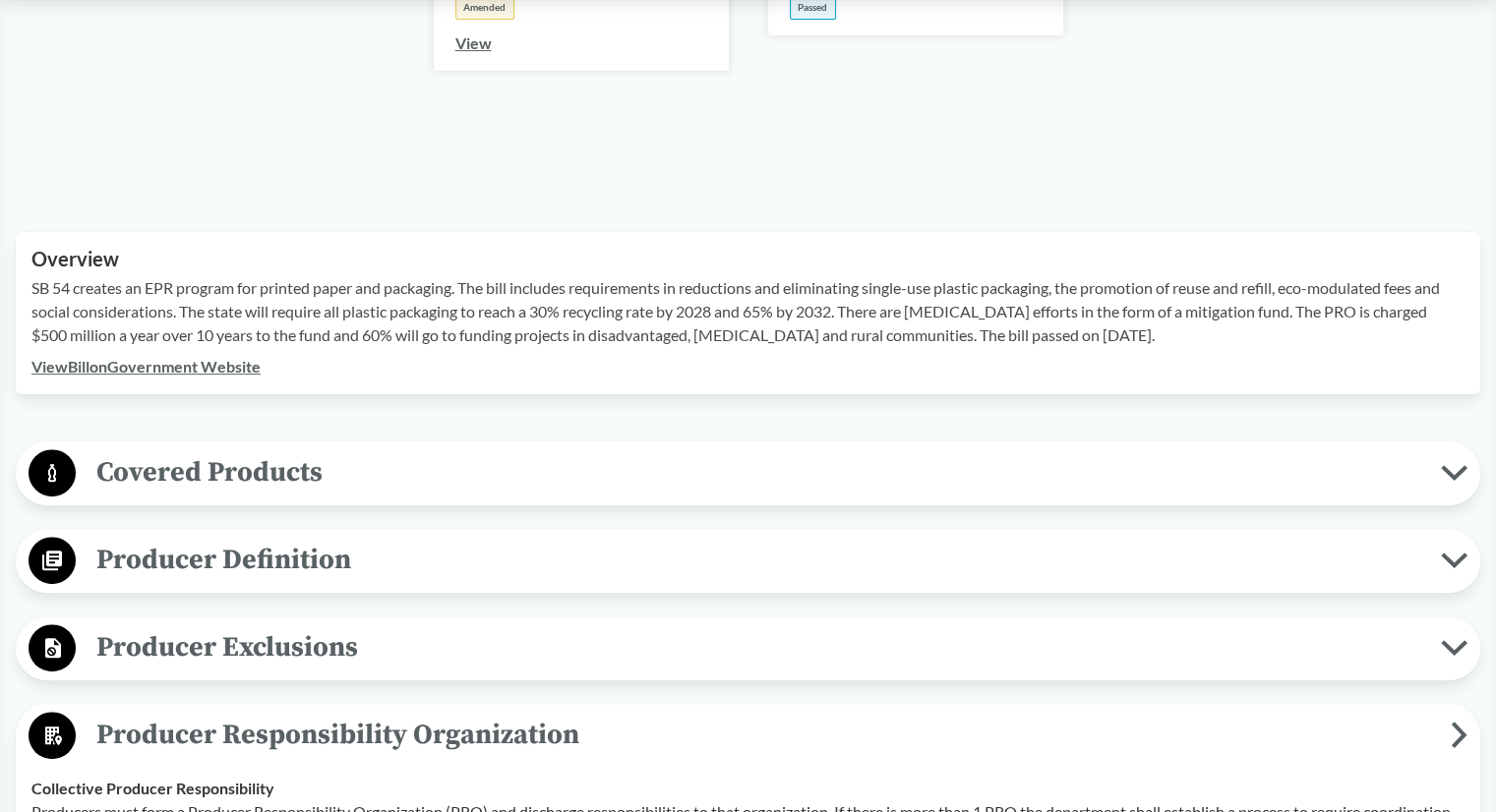 click on "SB 54 creates an EPR program for printed paper and packaging. The bill includes requirements in reductions and eliminating single-use plastic packaging, the promotion of reuse and refill, eco-modulated fees and social considerations. The state will require all plastic packaging to reach a 30% recycling rate by 2028 and 65% by 2032. There are [MEDICAL_DATA] efforts in the form of a mitigation fund. The PRO is charged $500 million a year over 10 years to the fund and 60% will go to funding projects in disadvantaged, [MEDICAL_DATA] and rural communities. The bill passed on [DATE]." at bounding box center [748, 312] 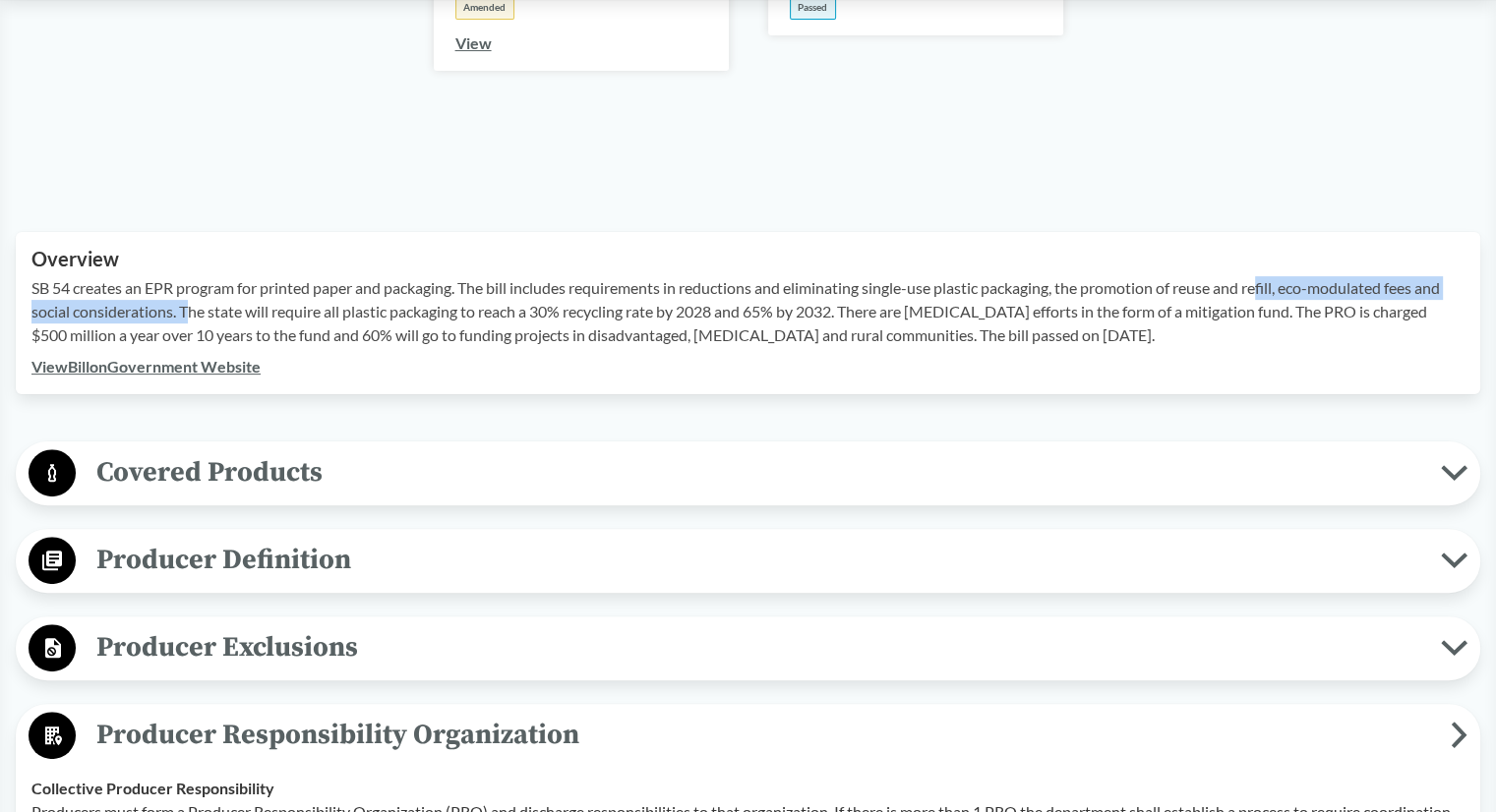 drag, startPoint x: 1274, startPoint y: 281, endPoint x: 189, endPoint y: 313, distance: 1085.4718 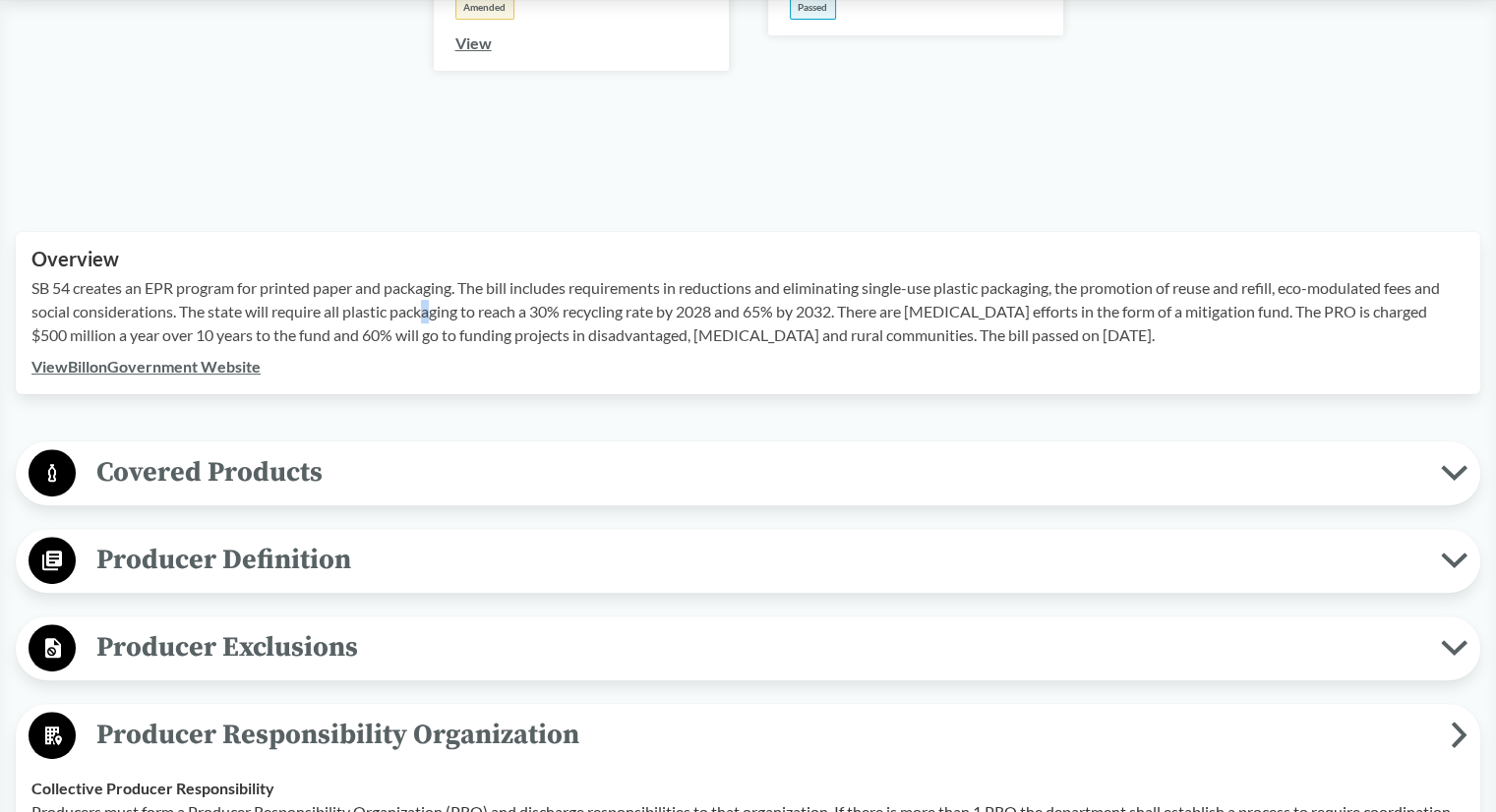 click on "SB 54 creates an EPR program for printed paper and packaging. The bill includes requirements in reductions and eliminating single-use plastic packaging, the promotion of reuse and refill, eco-modulated fees and social considerations. The state will require all plastic packaging to reach a 30% recycling rate by 2028 and 65% by 2032. There are [MEDICAL_DATA] efforts in the form of a mitigation fund. The PRO is charged $500 million a year over 10 years to the fund and 60% will go to funding projects in disadvantaged, [MEDICAL_DATA] and rural communities. The bill passed on [DATE]." at bounding box center (748, 312) 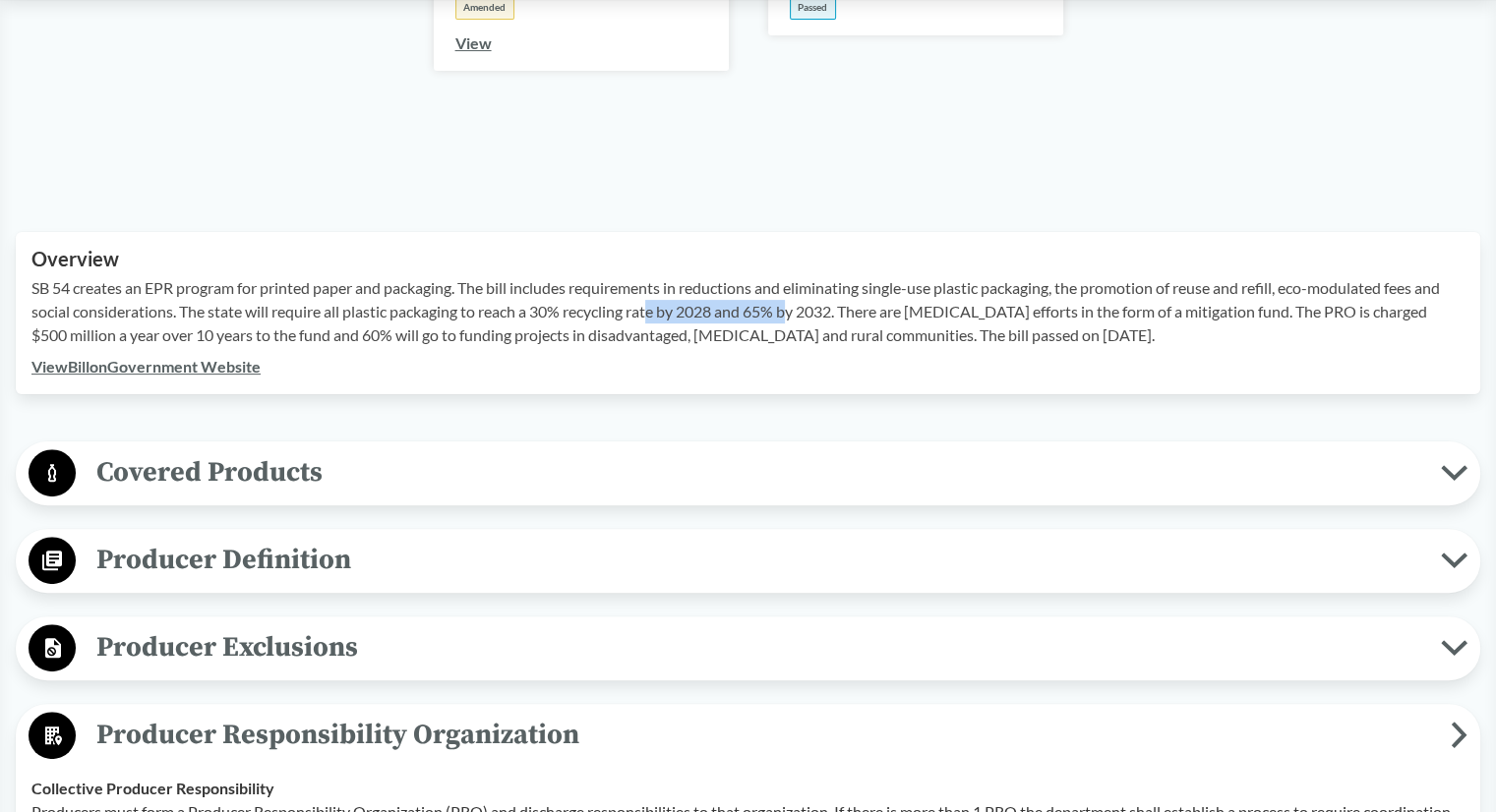 drag, startPoint x: 689, startPoint y: 313, endPoint x: 656, endPoint y: 312, distance: 33.0151 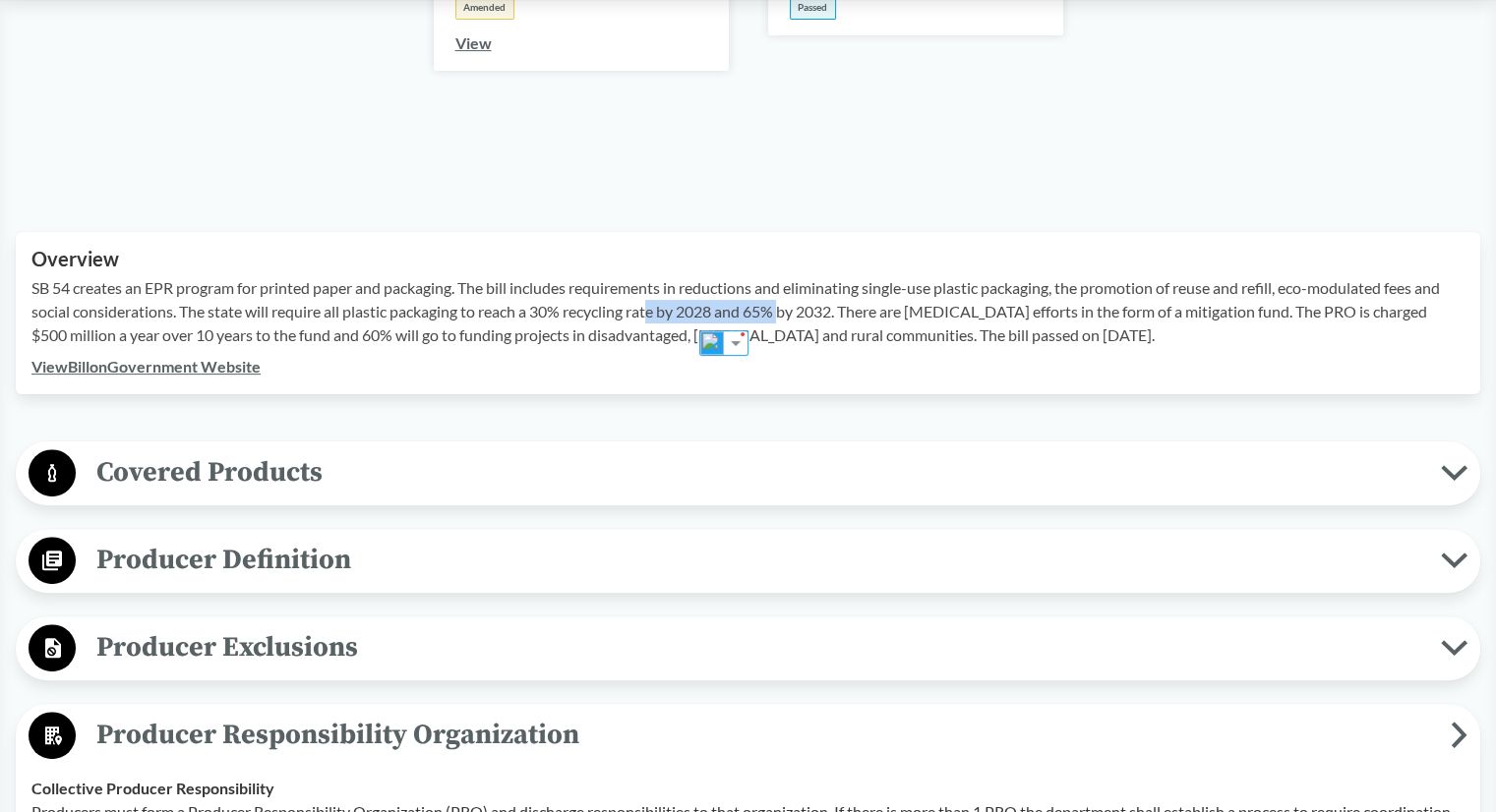 click on "SB 54 creates an EPR program for printed paper and packaging. The bill includes requirements in reductions and eliminating single-use plastic packaging, the promotion of reuse and refill, eco-modulated fees and social considerations. The state will require all plastic packaging to reach a 30% recycling rate by 2028 and 65% by 2032. There are [MEDICAL_DATA] efforts in the form of a mitigation fund. The PRO is charged $500 million a year over 10 years to the fund and 60% will go to funding projects in disadvantaged, [MEDICAL_DATA] and rural communities. The bill passed on [DATE]." at bounding box center [748, 312] 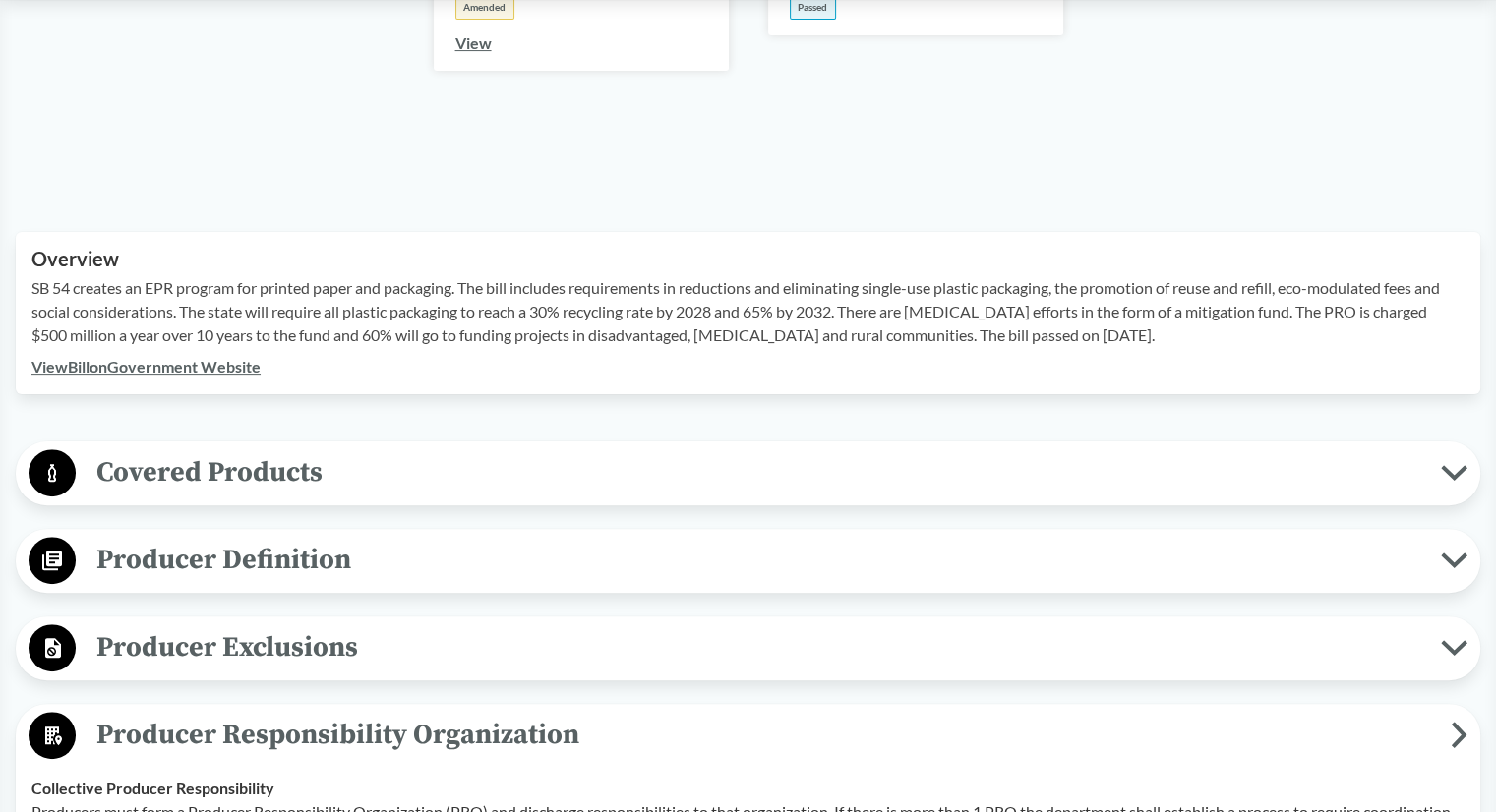 drag, startPoint x: 439, startPoint y: 322, endPoint x: 913, endPoint y: 322, distance: 474 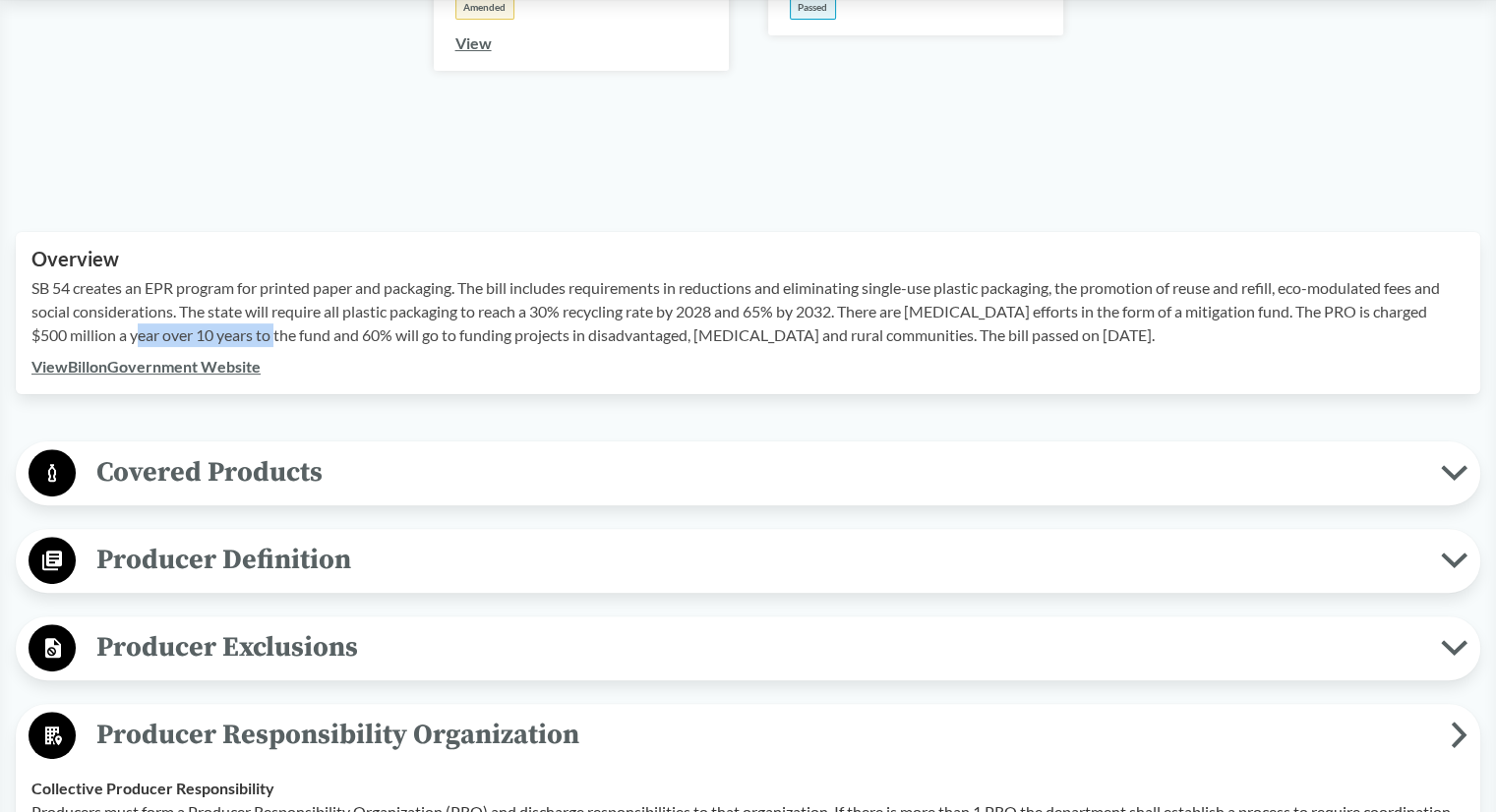 drag, startPoint x: 122, startPoint y: 335, endPoint x: 260, endPoint y: 331, distance: 138.05796 